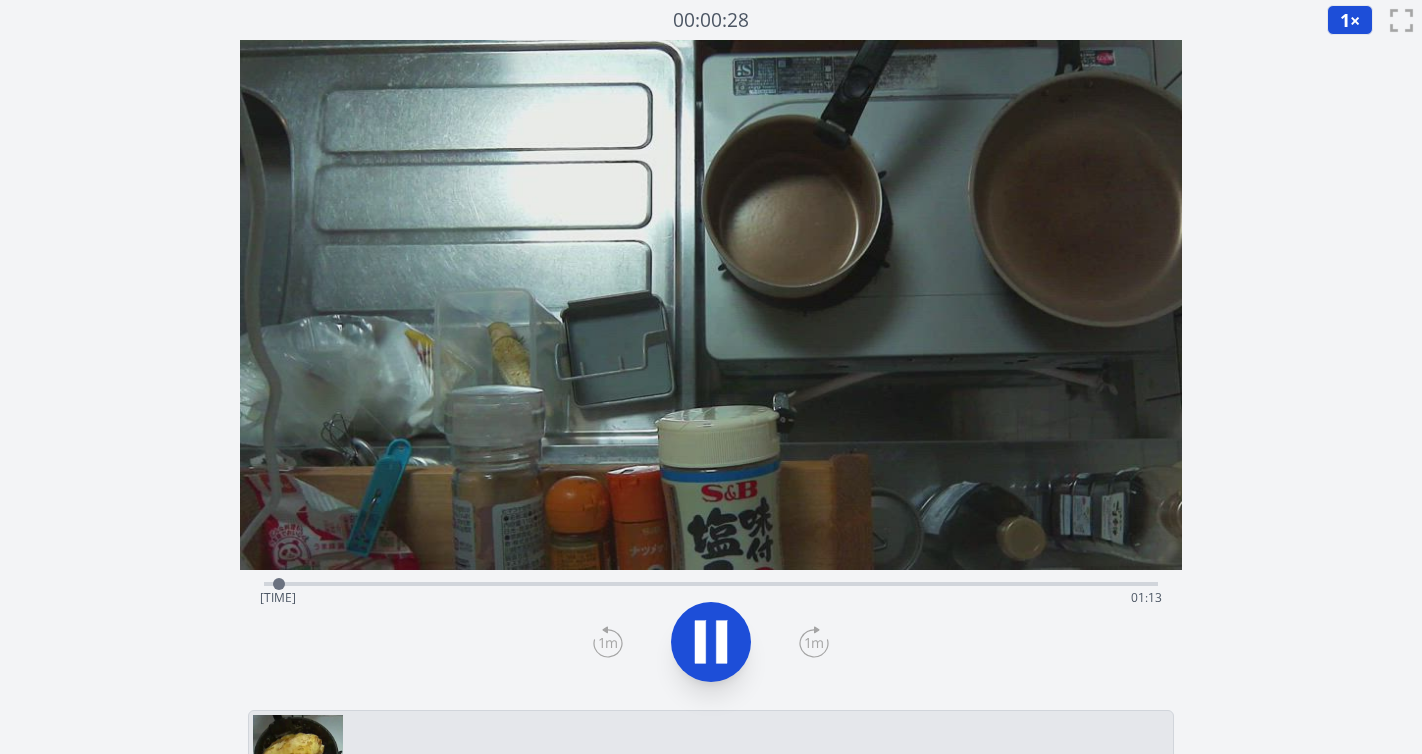 scroll, scrollTop: 0, scrollLeft: 0, axis: both 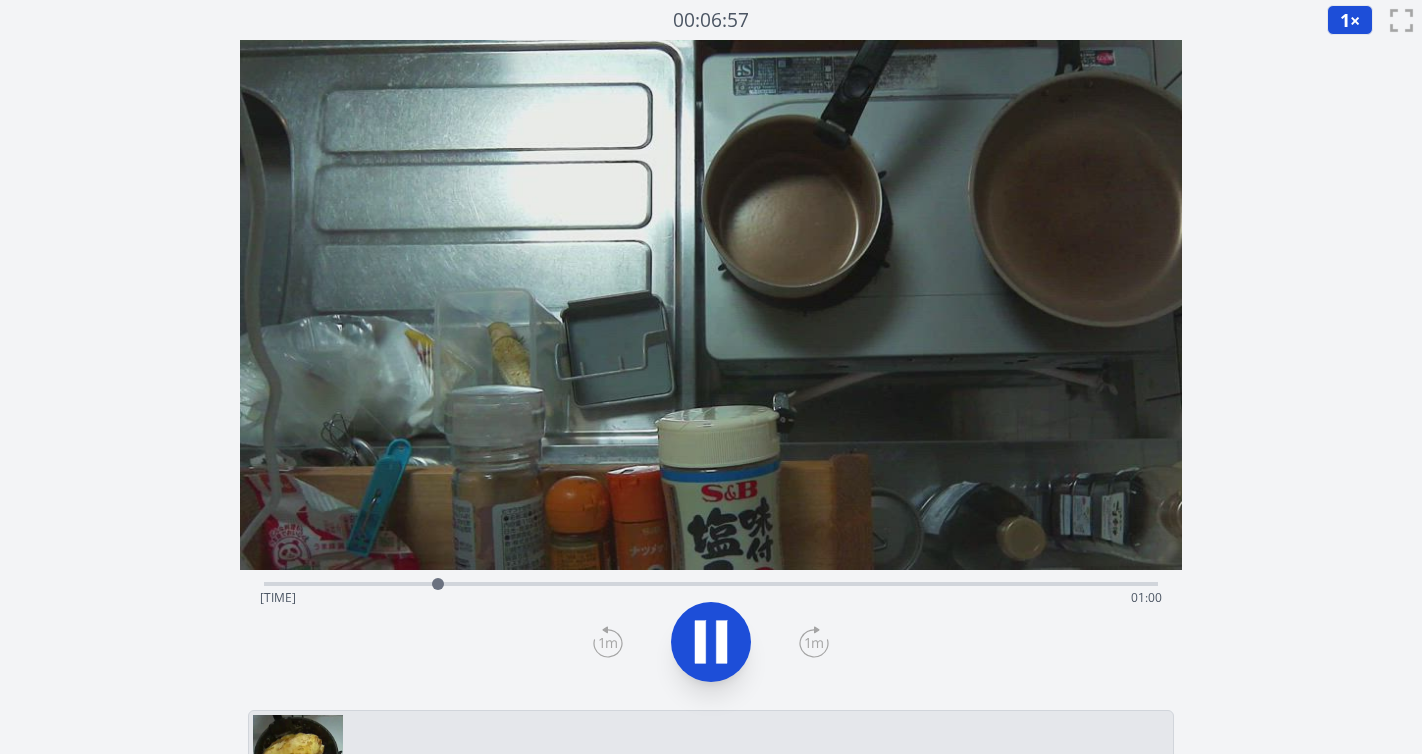 click on "経過時間: [TIME]
残り時間: [TIME]" at bounding box center [711, 598] 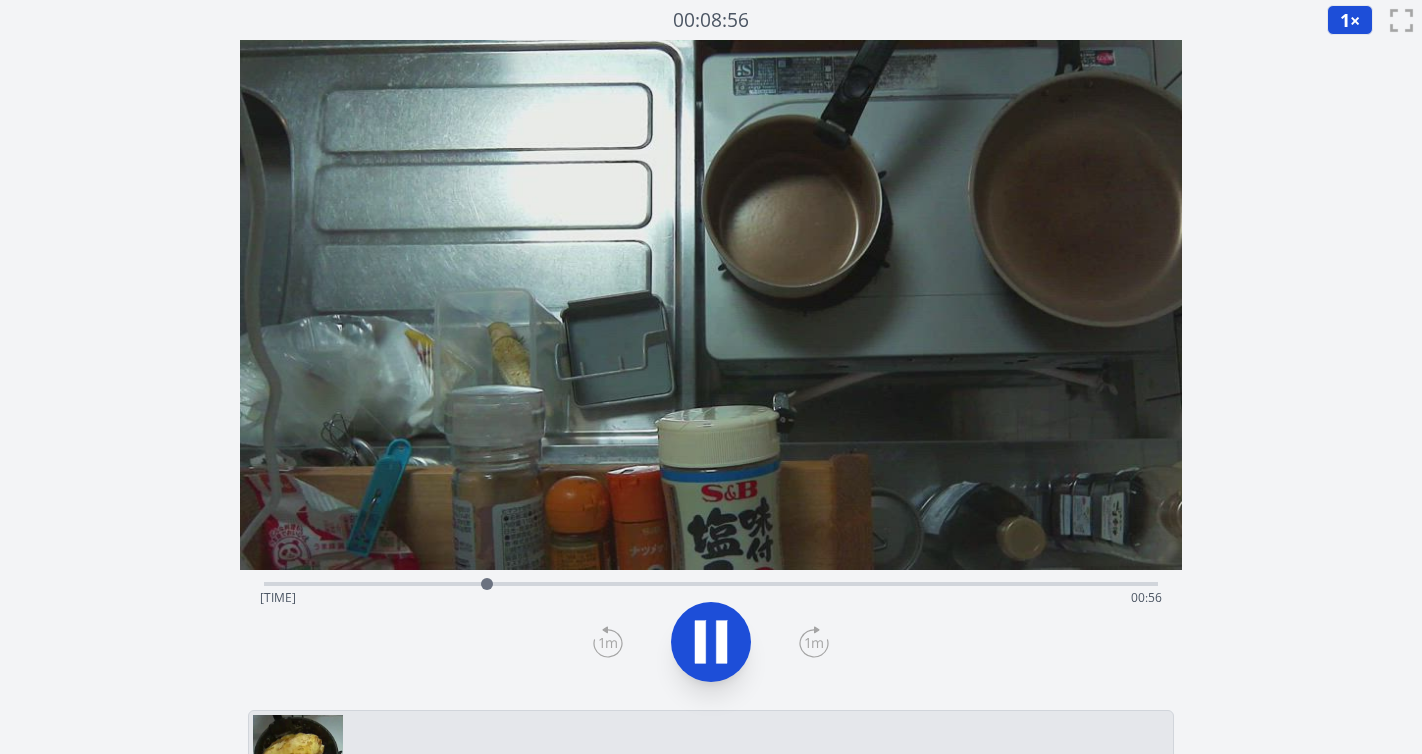 click on "経過時間: [TIME]
残り時間: [TIME]" at bounding box center (711, 598) 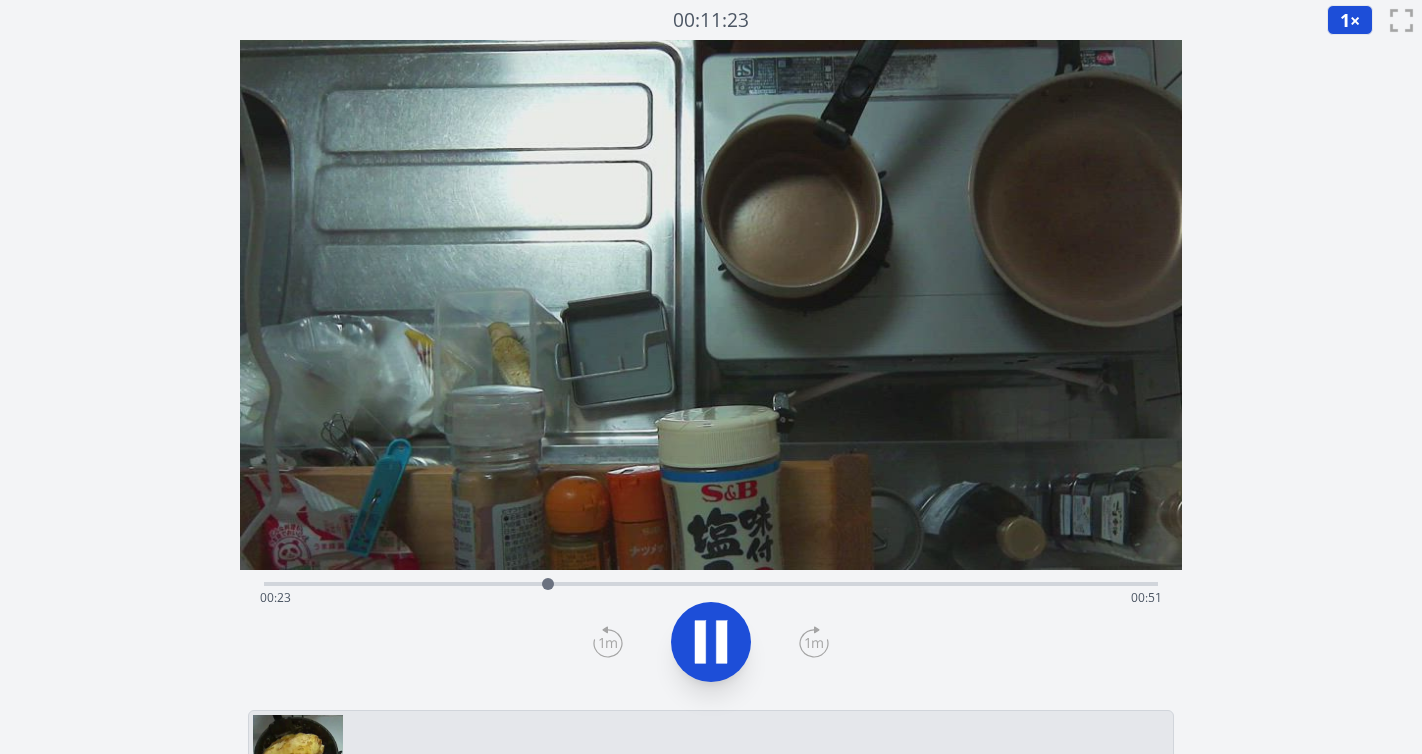 click on "経過時間: [TIME]
残り時間: [TIME]" at bounding box center (711, 598) 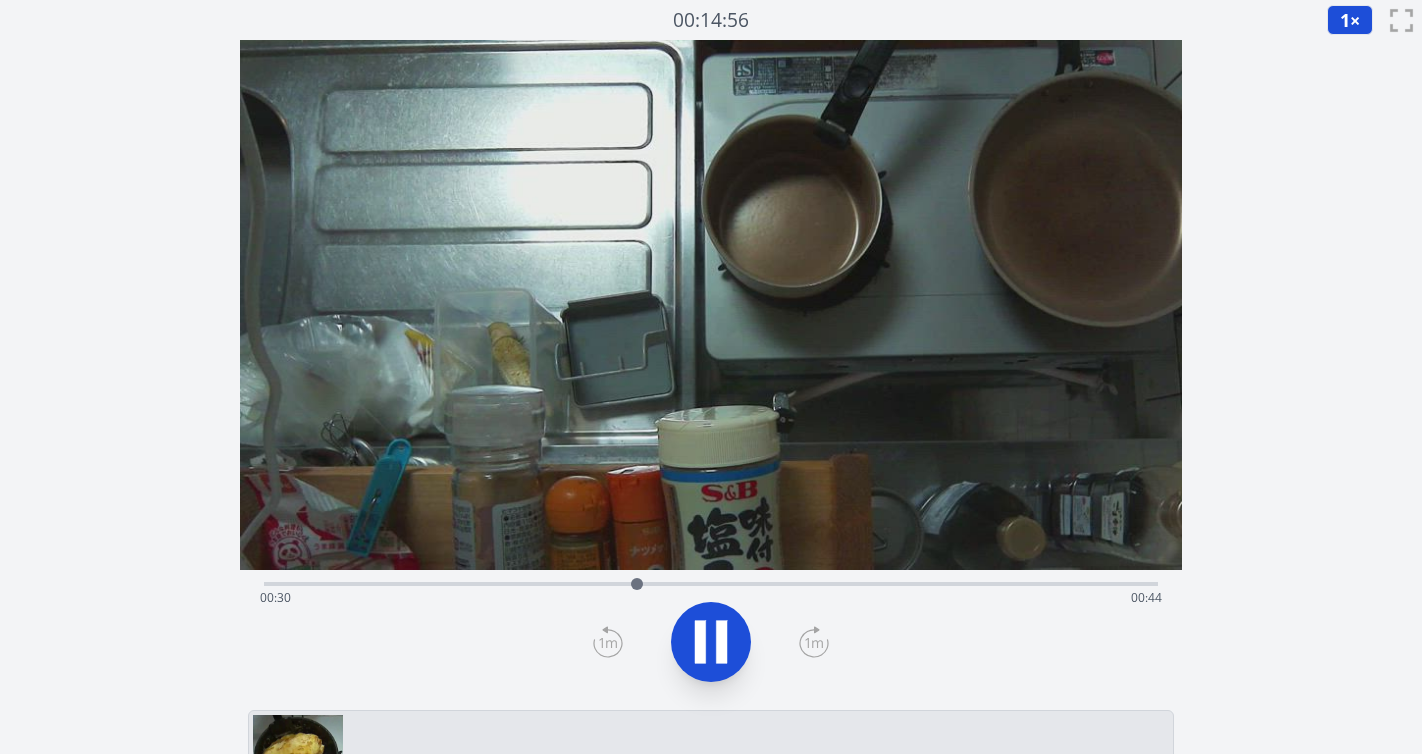 click on "経過時間: [TIME]
残り時間: [TIME]" at bounding box center (711, 598) 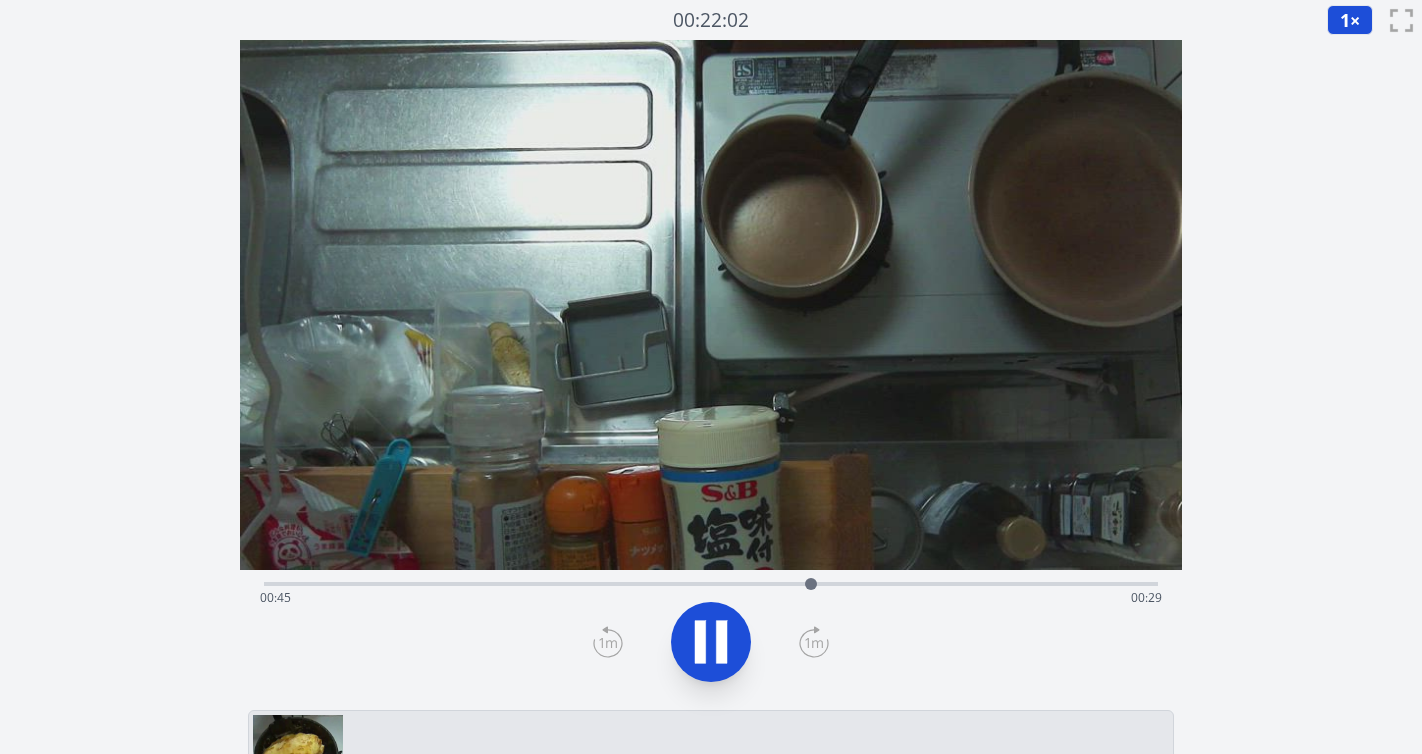 click on "経過時間: [TIME]
残り時間: [TIME]" at bounding box center (711, 598) 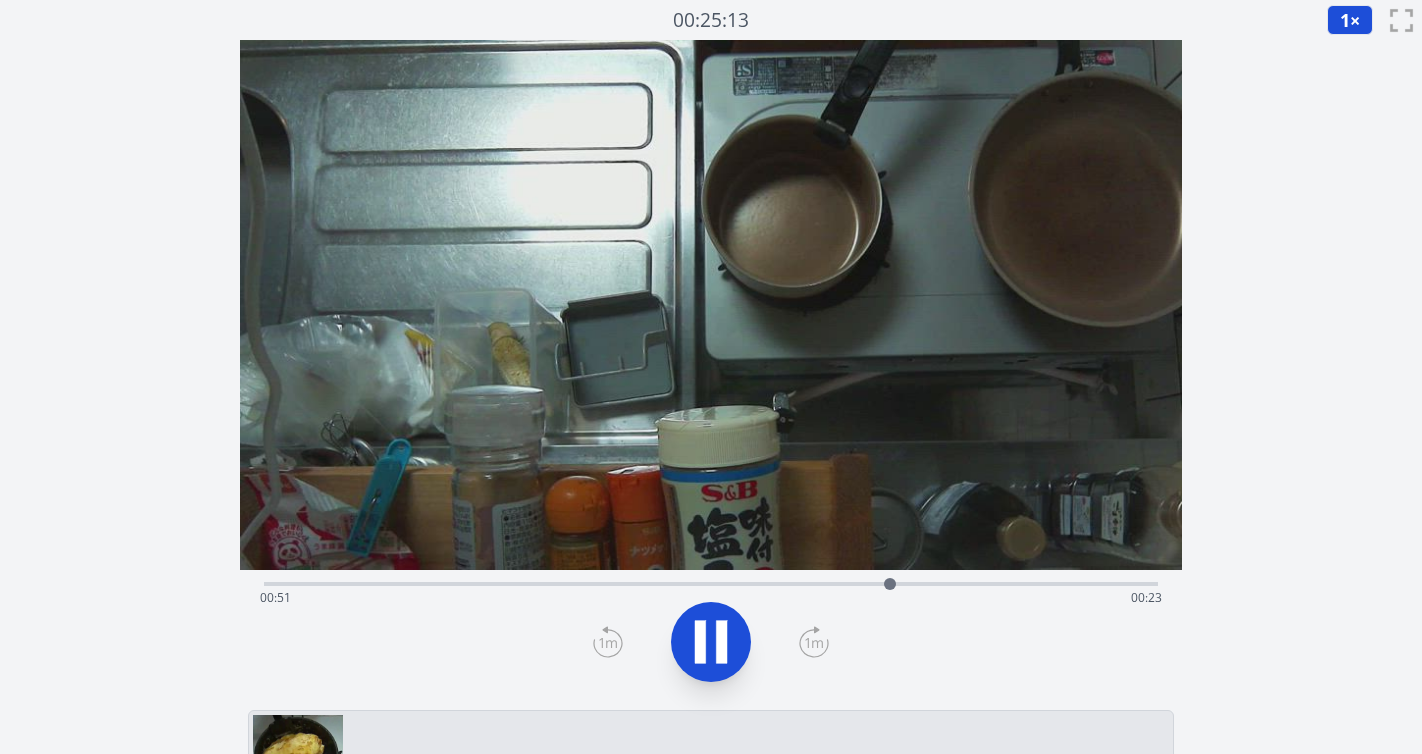 click on "経過時間: [TIME]
残り時間: [TIME]" at bounding box center (711, 598) 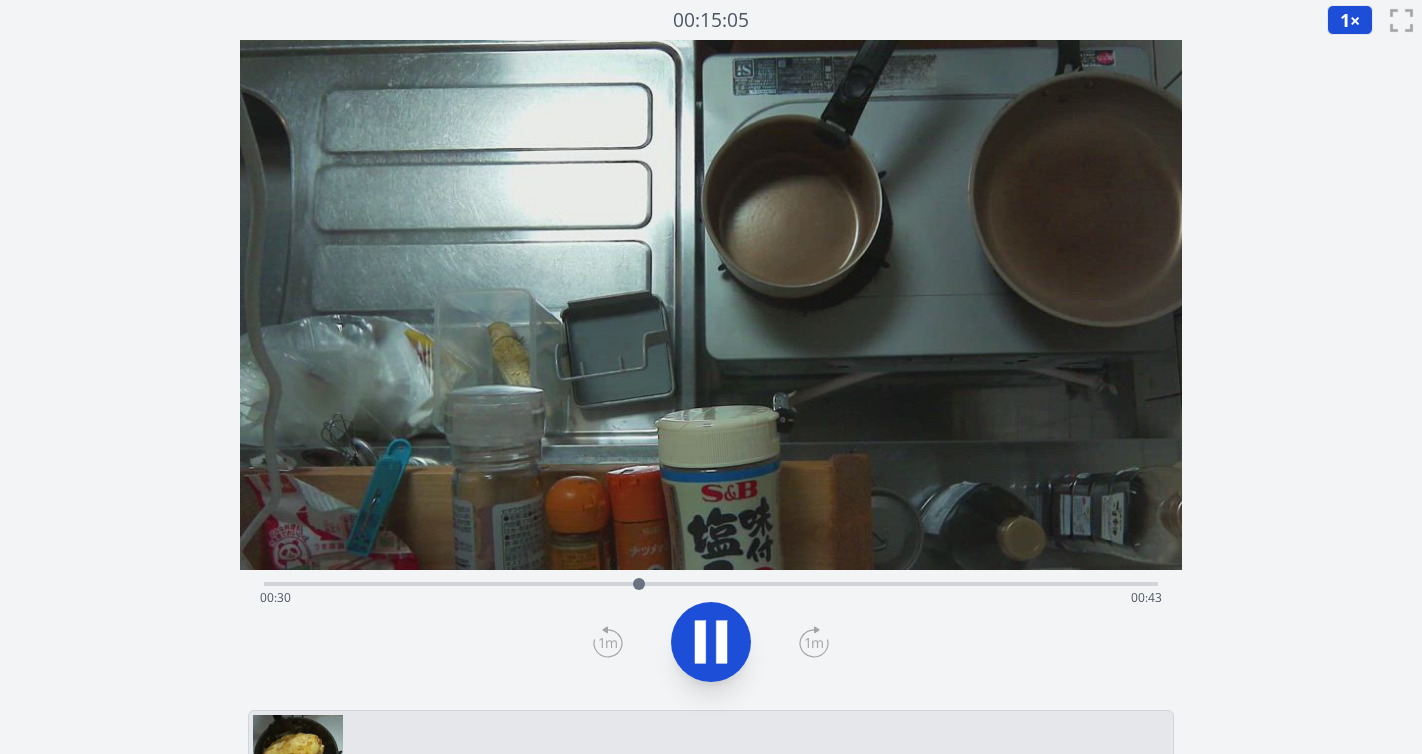 click on "経過時間: [TIME]
残り時間: [TIME]" at bounding box center (711, 598) 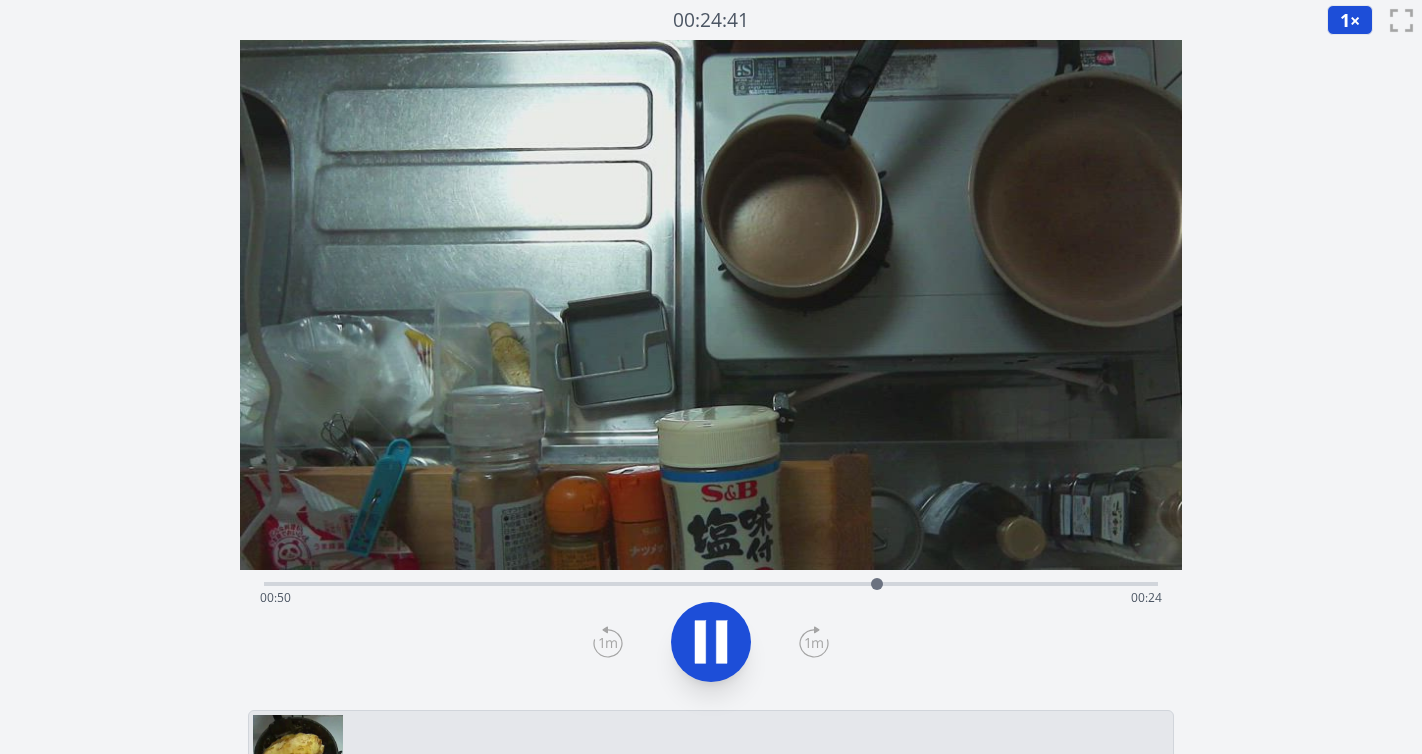 click on "経過時間: [TIME]
残り時間: [TIME]" at bounding box center [711, 598] 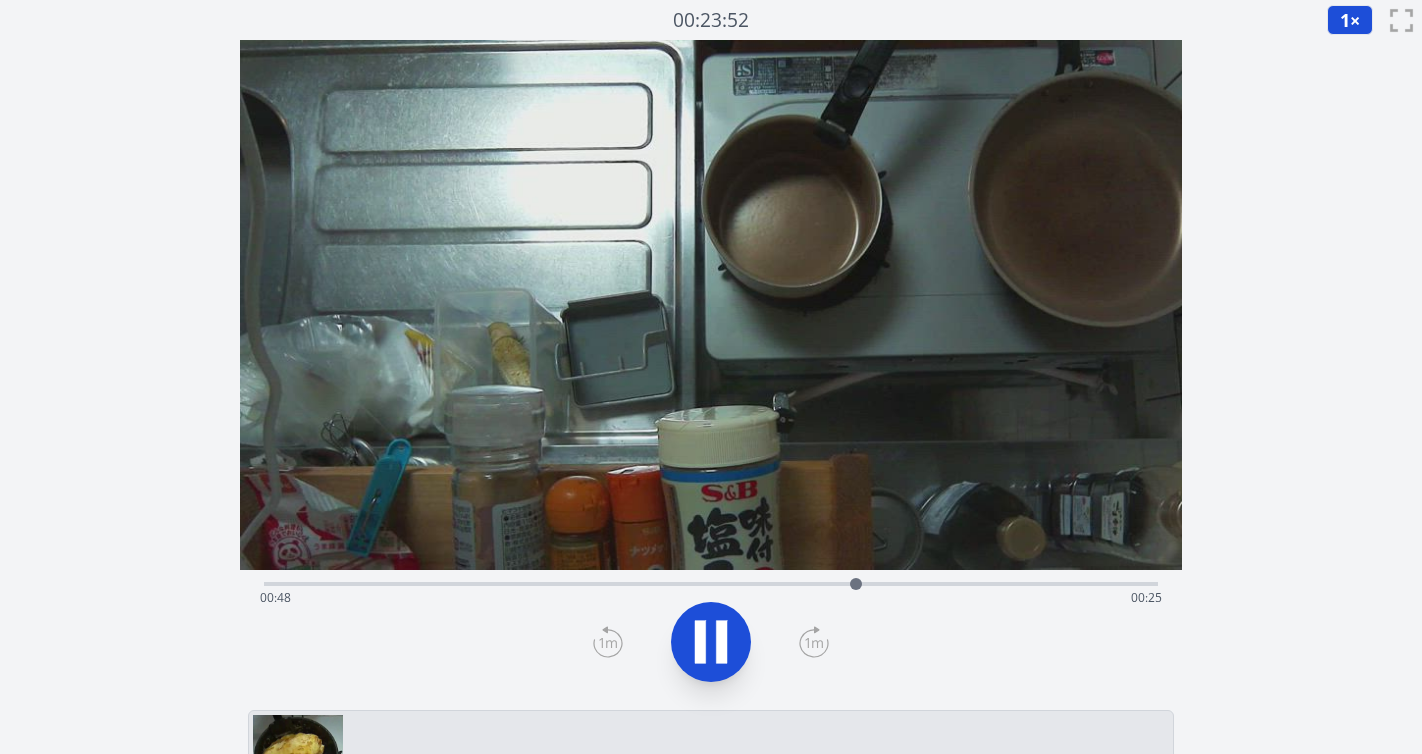 click on "経過時間: [TIME]
残り時間: [TIME]" at bounding box center [711, 598] 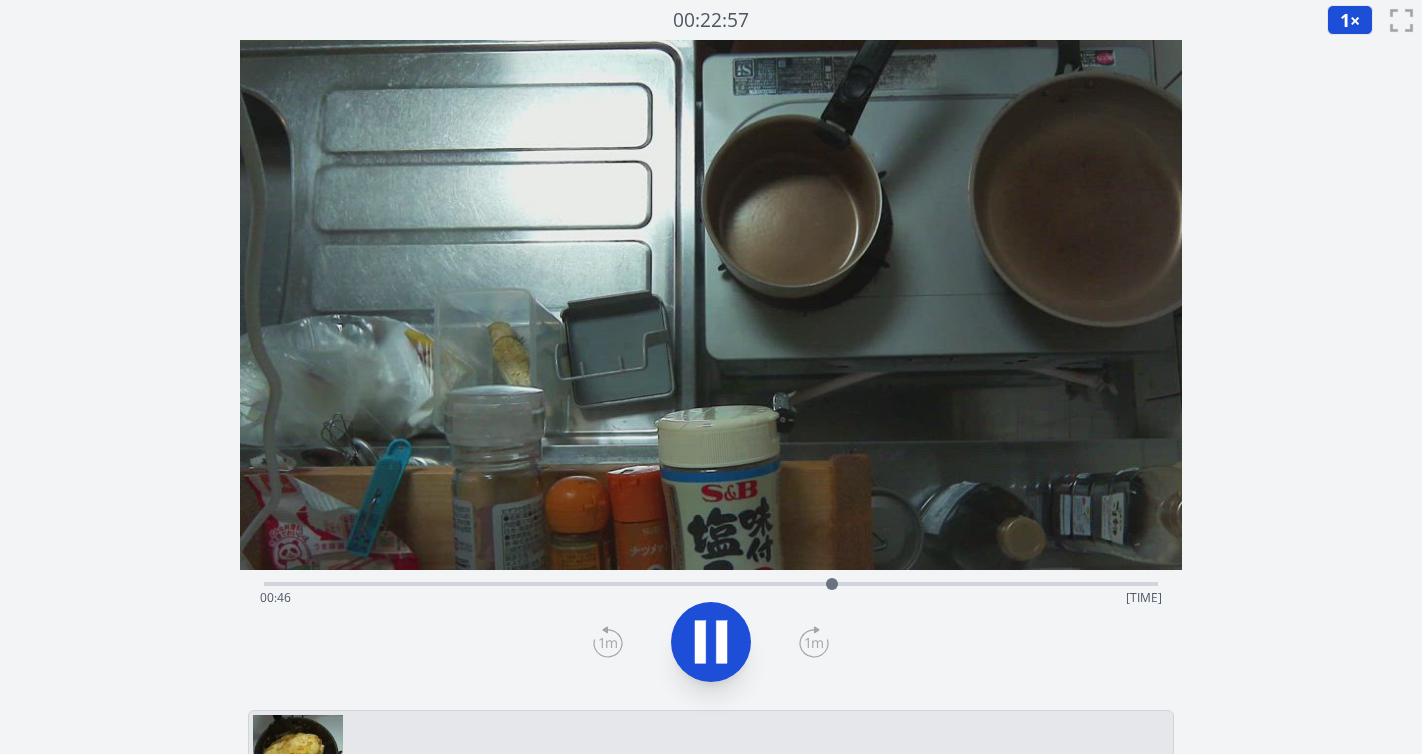 click 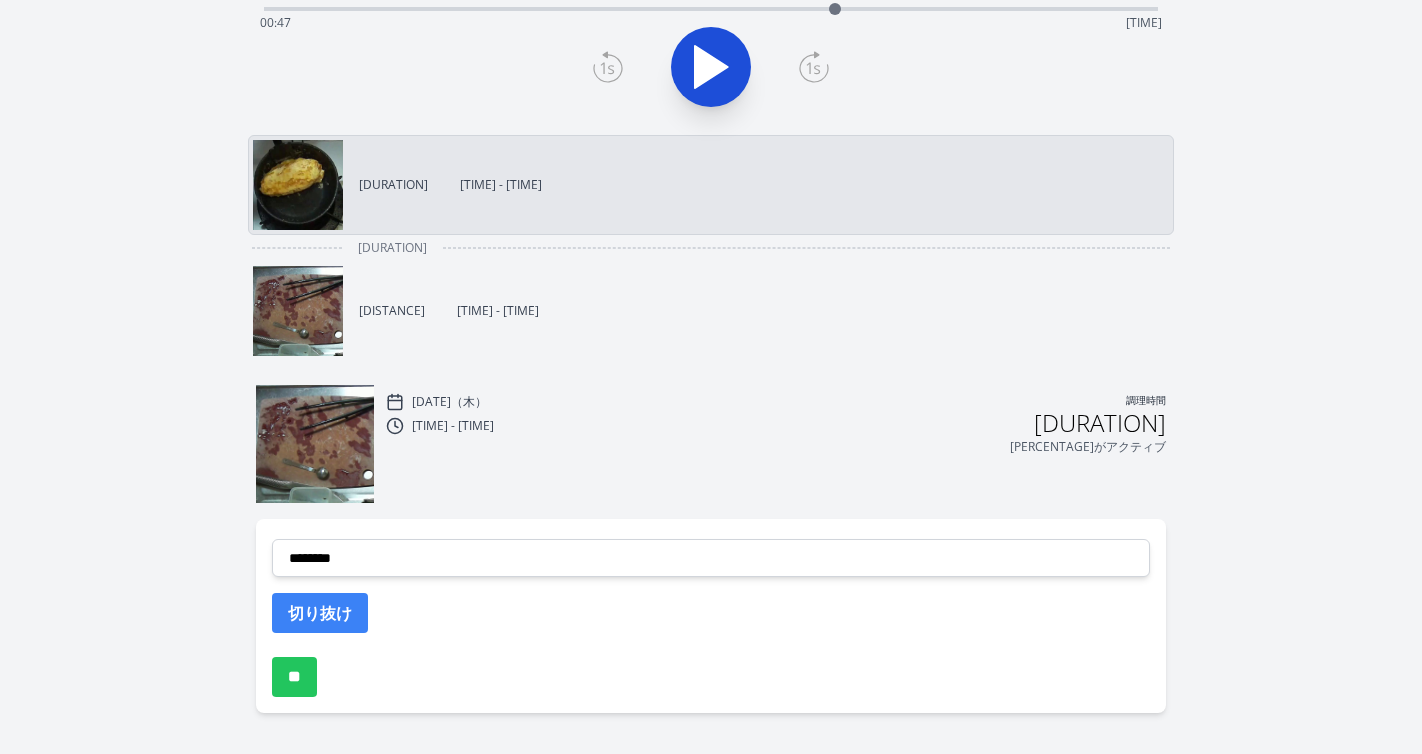 scroll, scrollTop: 630, scrollLeft: 0, axis: vertical 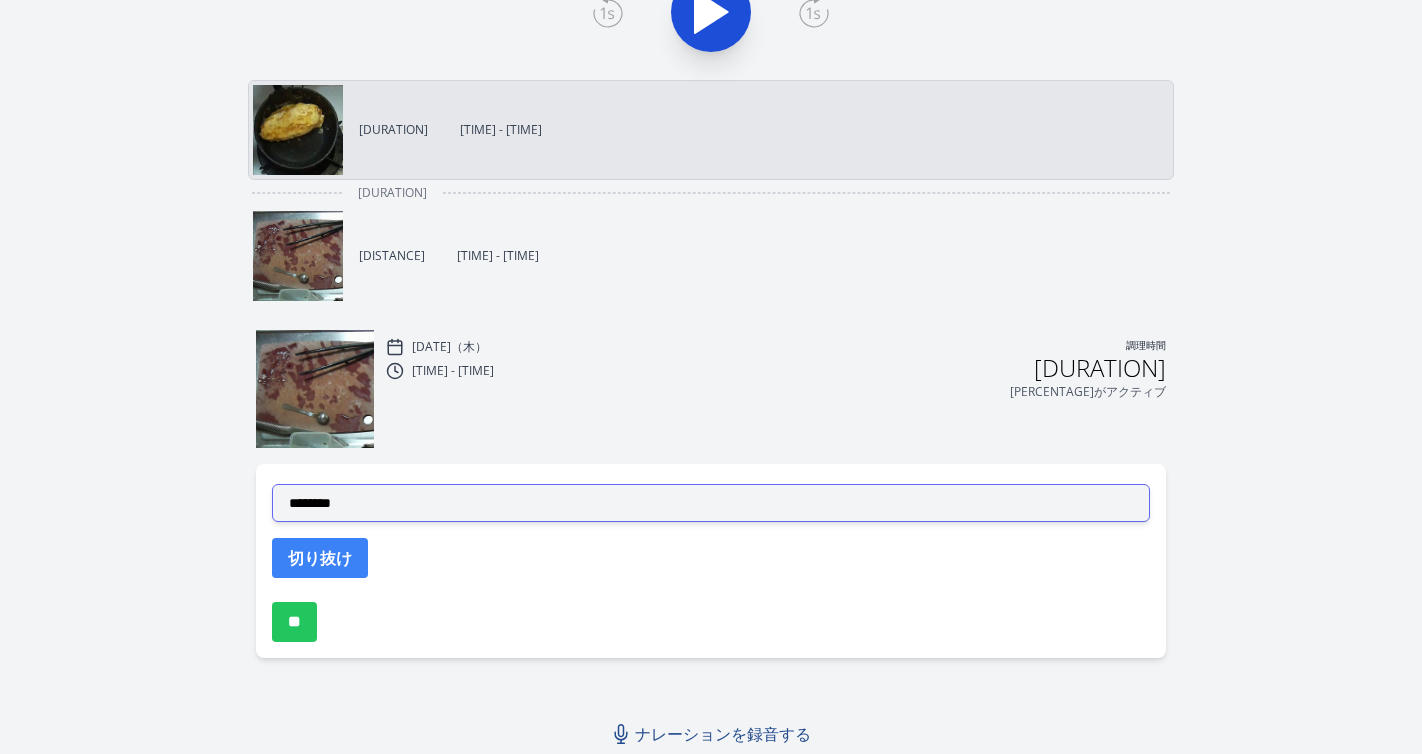 click on "**********" at bounding box center (711, 503) 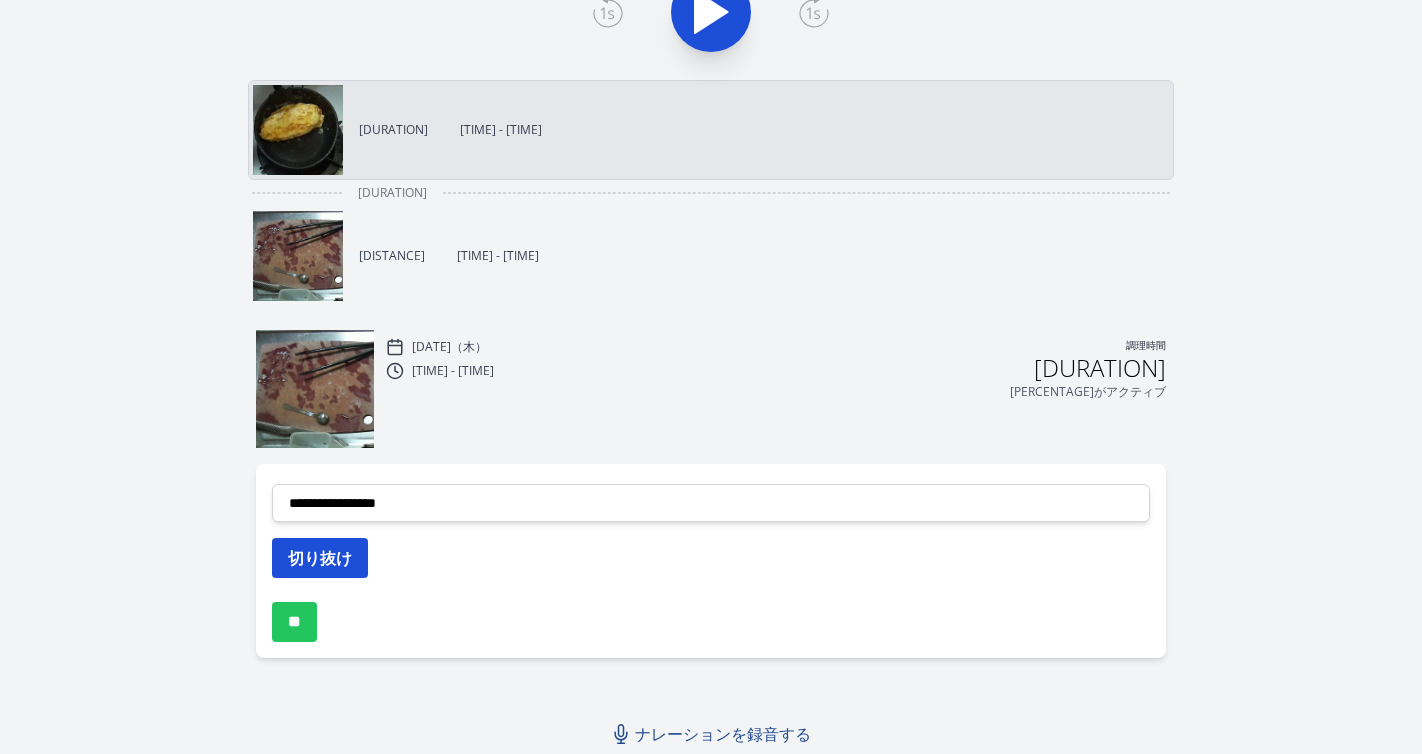 click on "切り抜け" at bounding box center (320, 558) 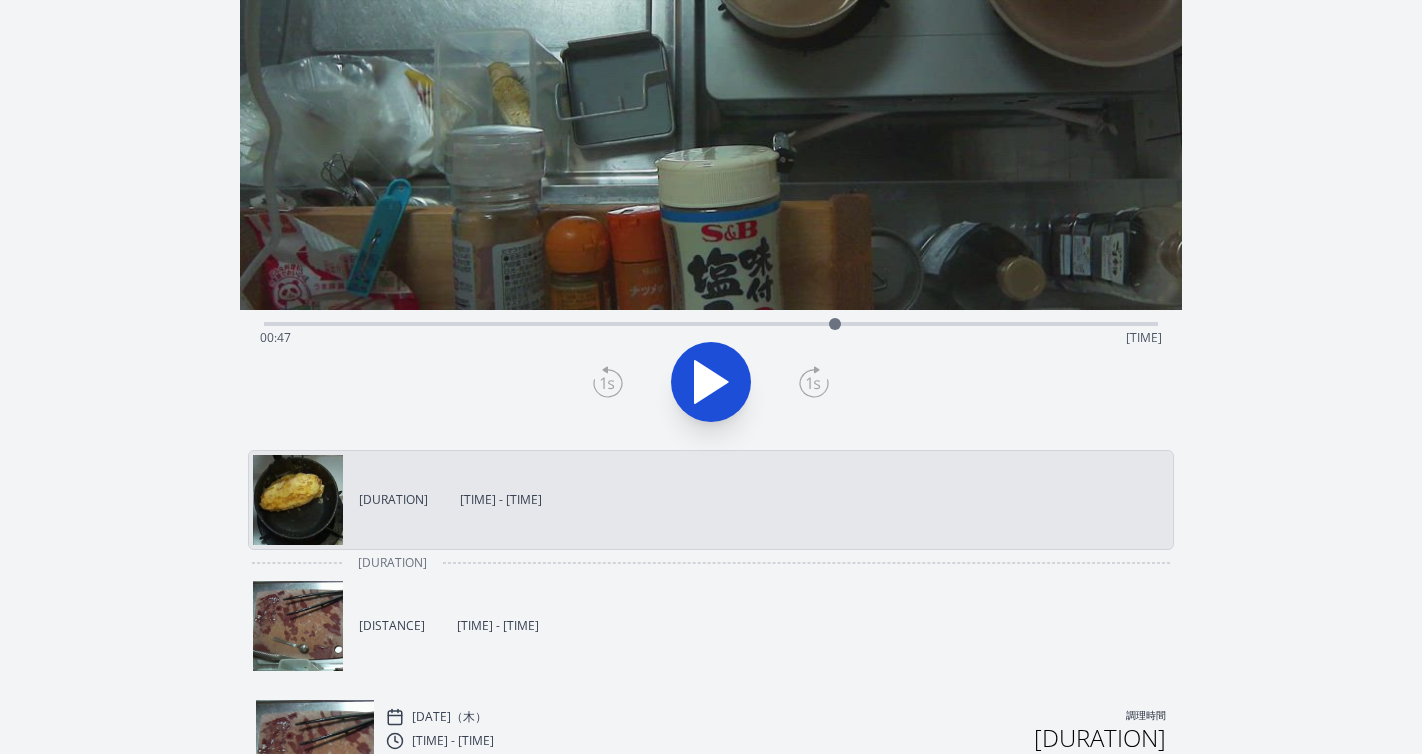 scroll, scrollTop: 147, scrollLeft: 0, axis: vertical 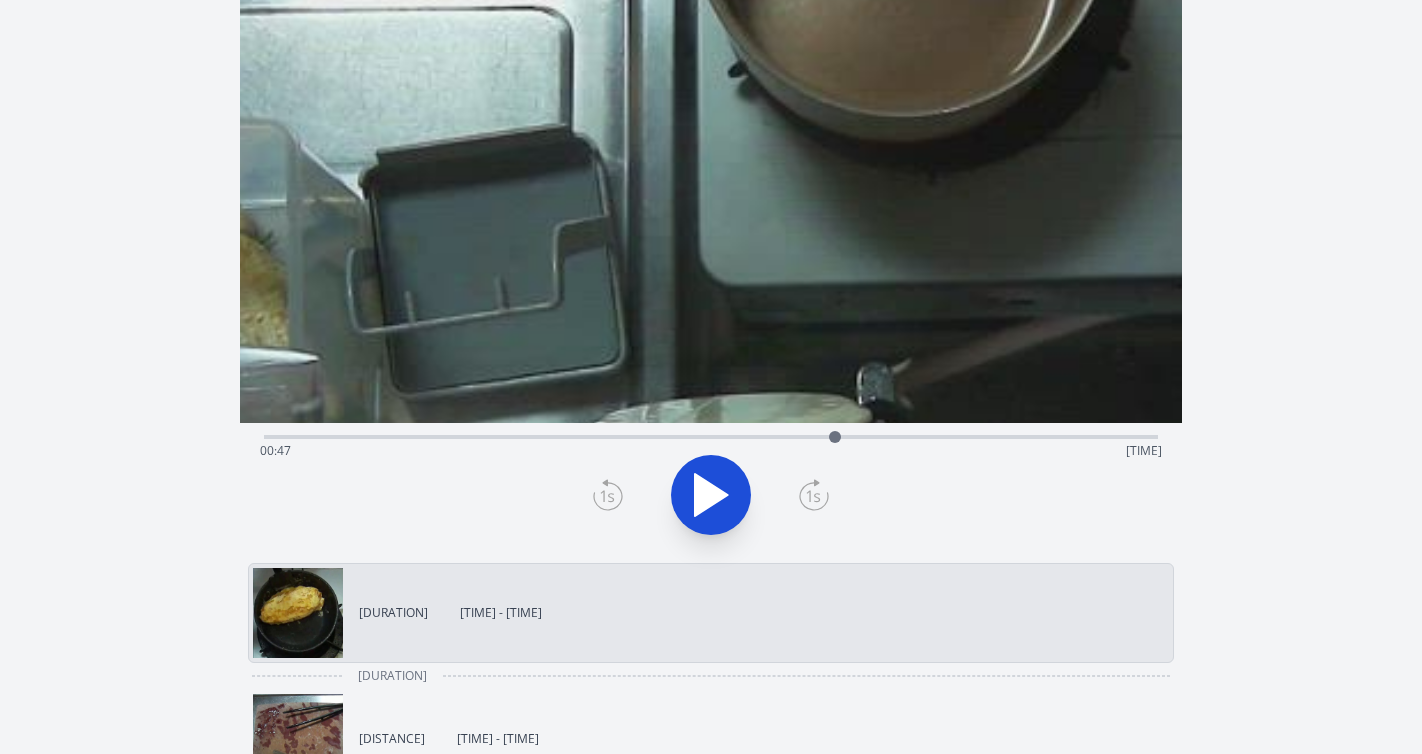 click on "録音を破棄しますか?
一度破棄すると回復できなくなります。
キャンセル
記録を破棄
[TIME] 1  × 0.25× 0.5× 1× 1.5倍 2×
fullscreen
経過時間: [TIME]
残り時間: [TIME]" at bounding box center [711, 569] 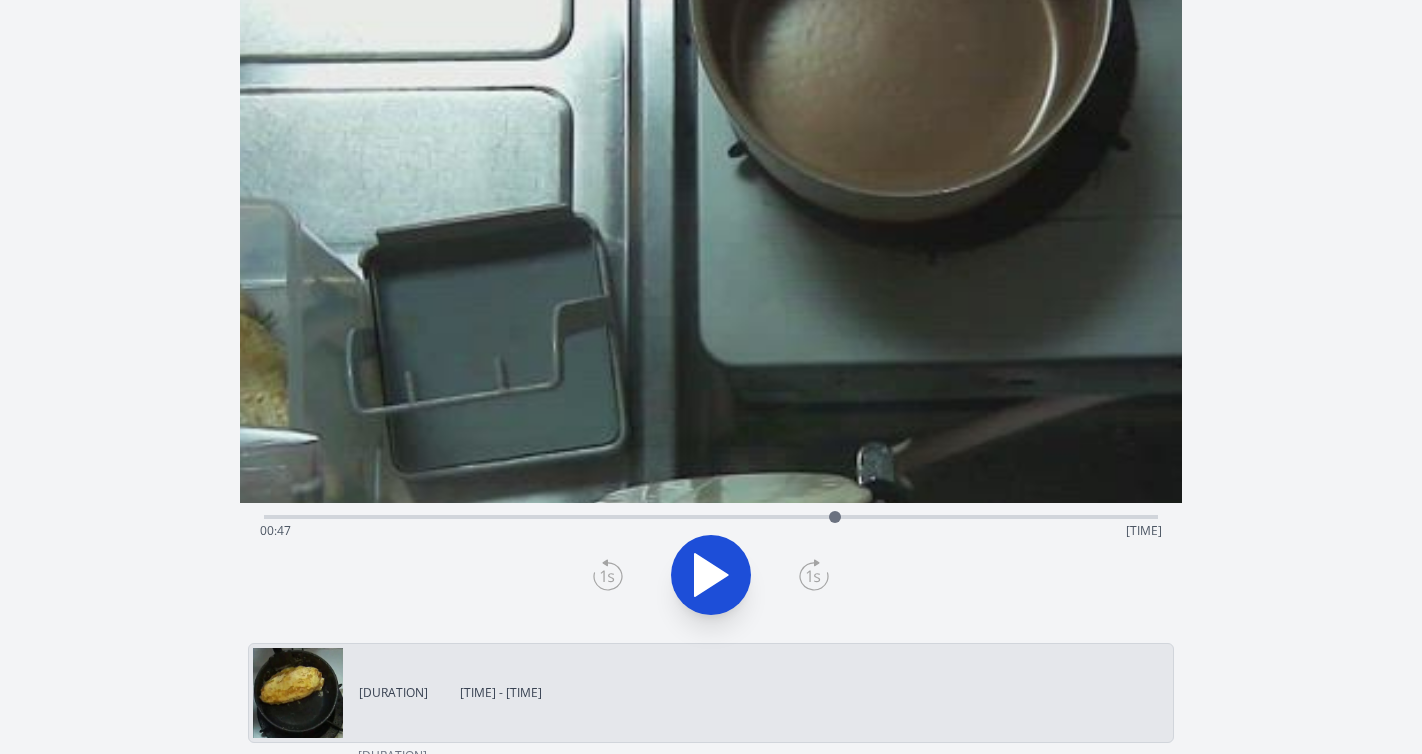scroll, scrollTop: 0, scrollLeft: 0, axis: both 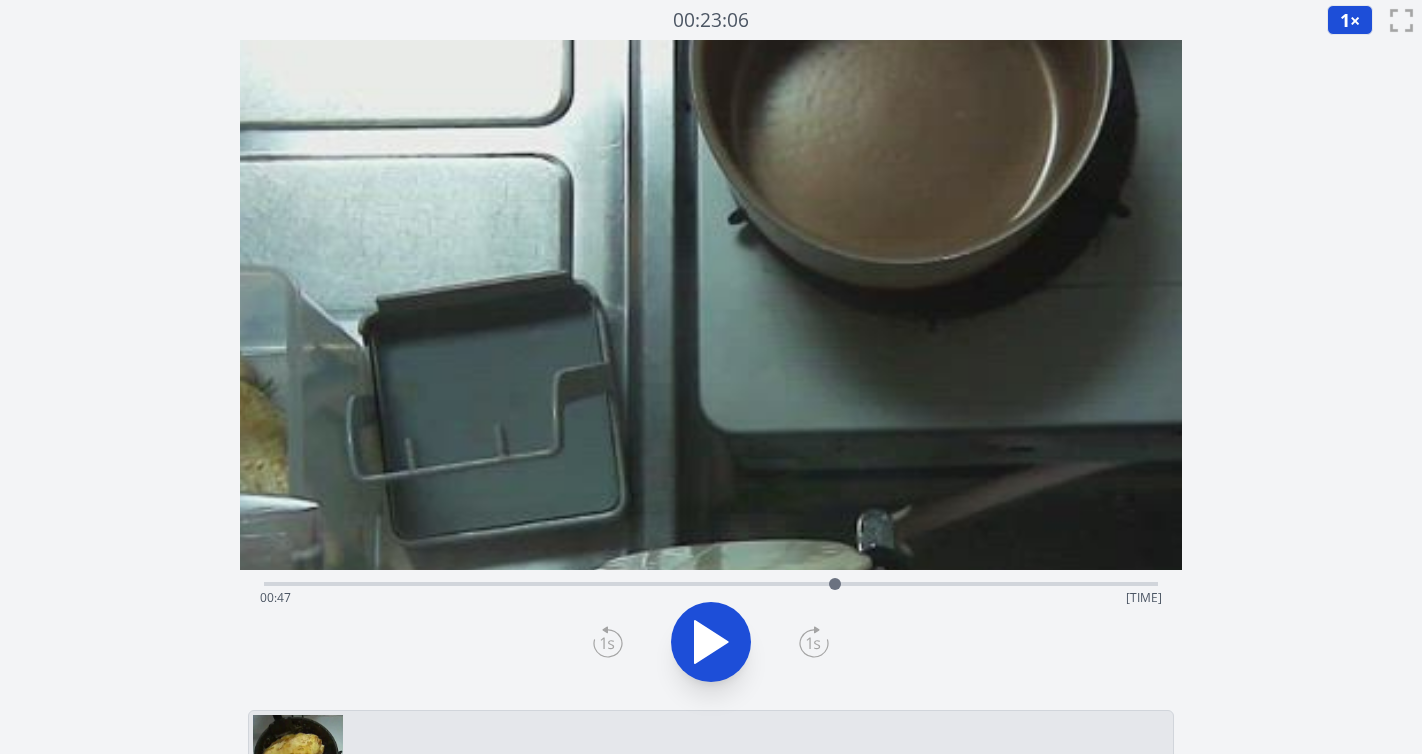 click on "経過時間: [TIME]
残り時間: [TIME]" at bounding box center [711, 598] 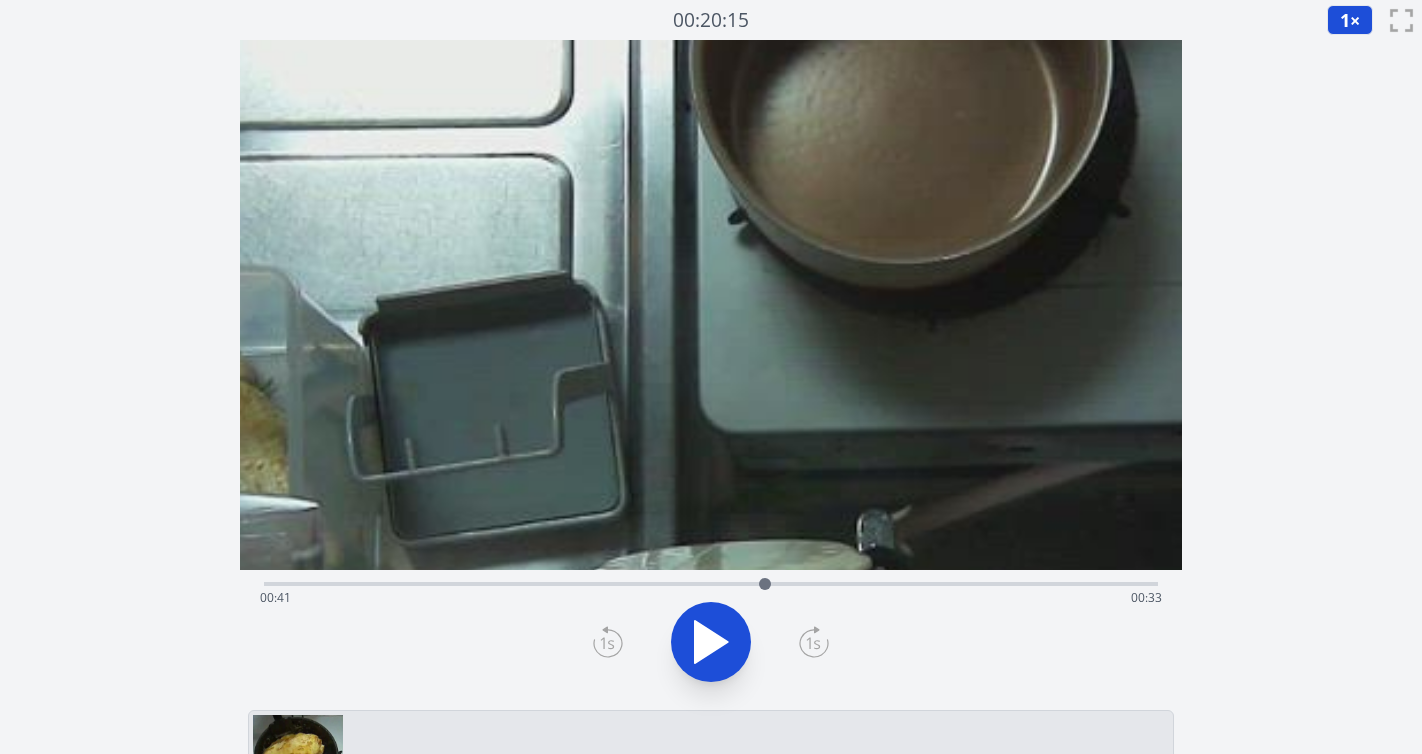 click on "経過時間: [TIME]
残り時間: [TIME]" at bounding box center [711, 598] 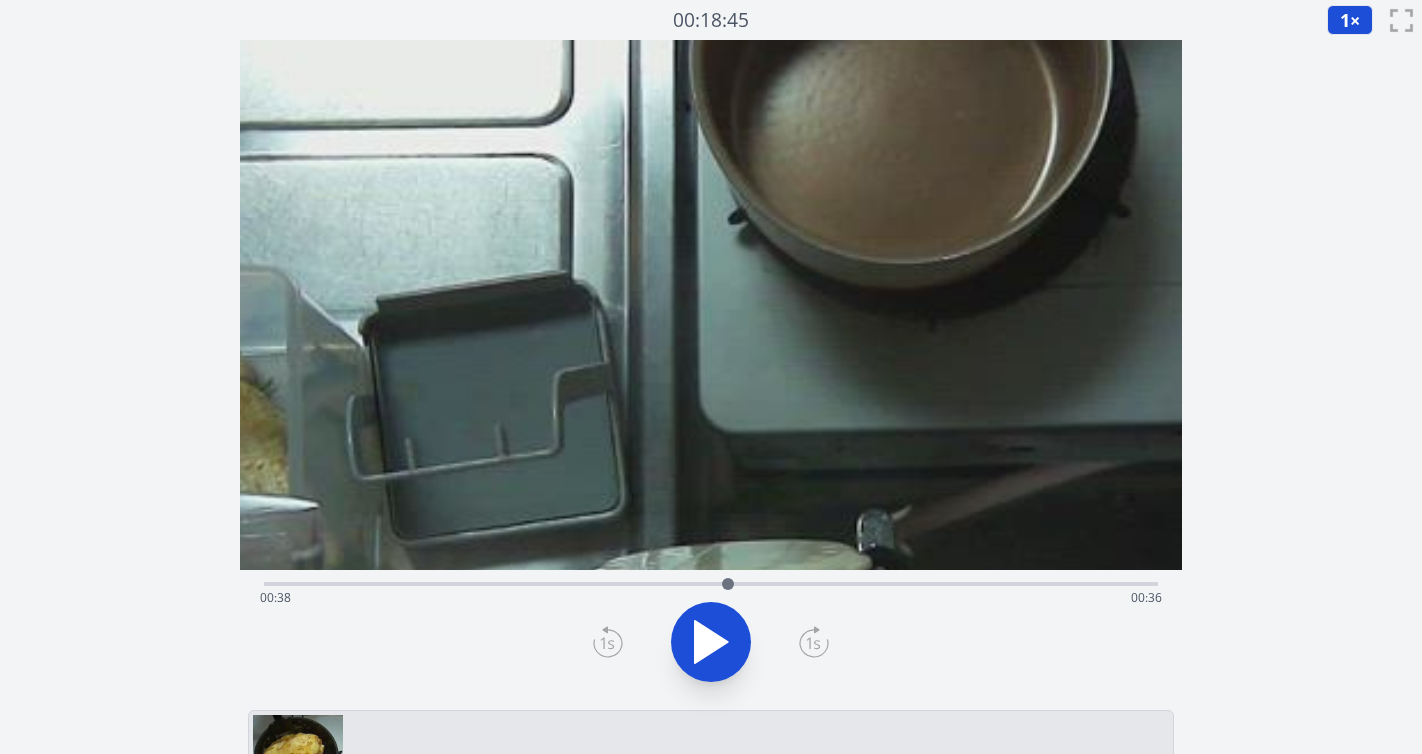 click on "経過時間: [TIME]
残り時間: [TIME]" at bounding box center [711, 598] 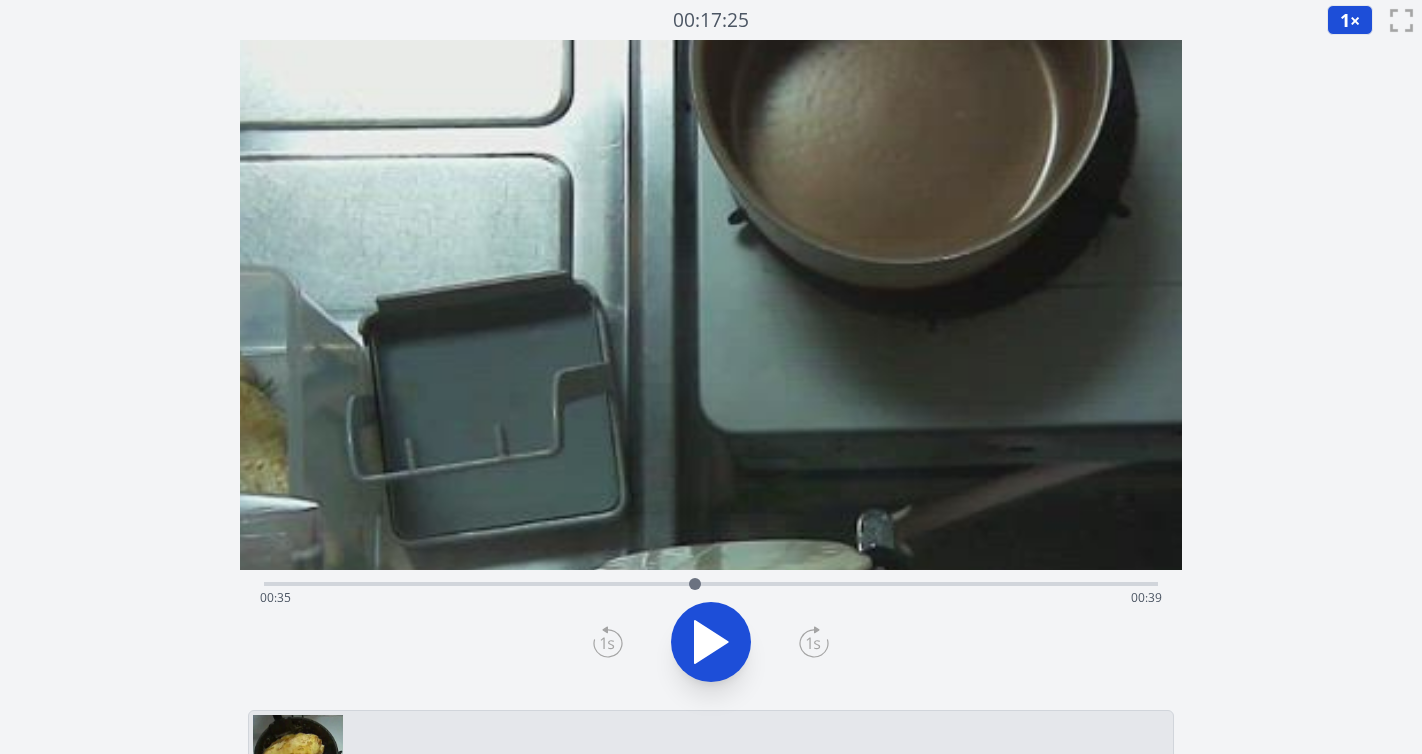 click on "経過時間: [TIME]
残り時間: [TIME]" at bounding box center (711, 598) 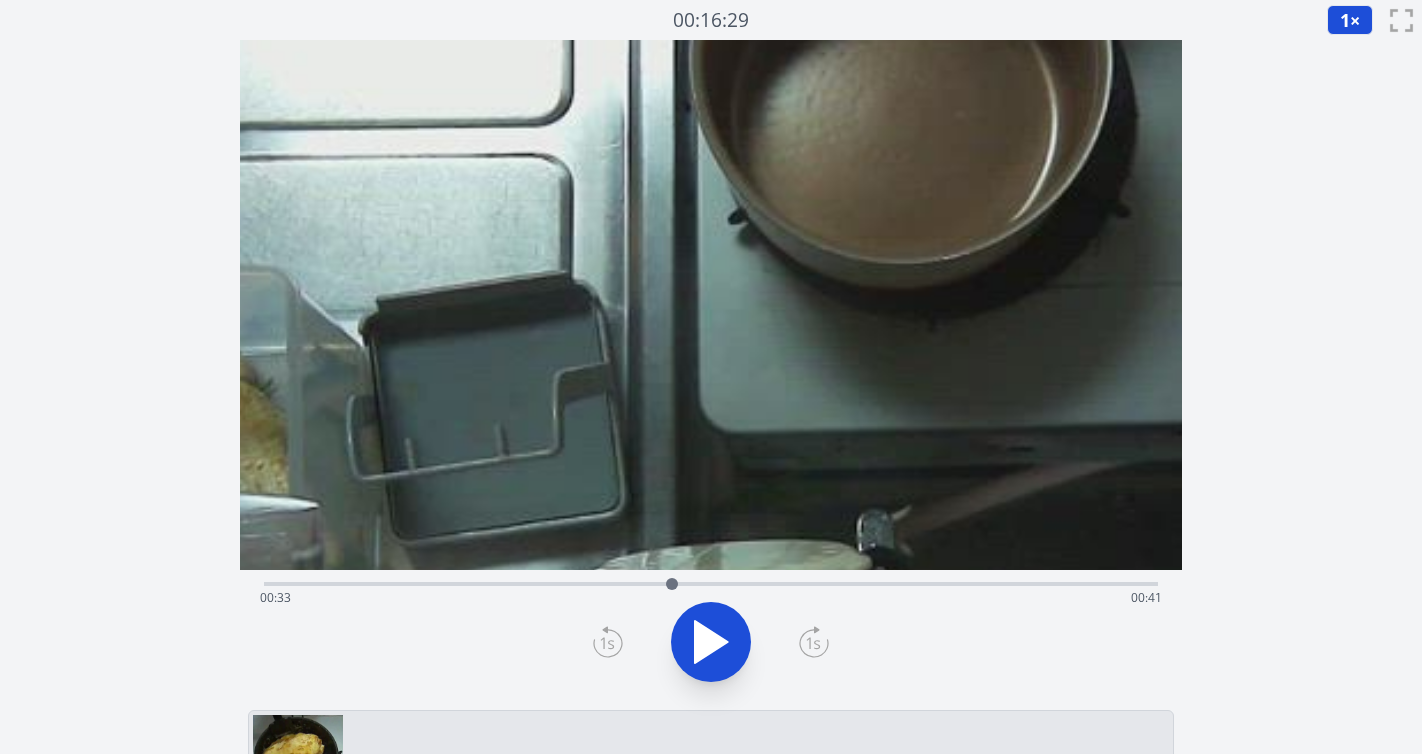 click on "録音を破棄しますか?
一度破棄すると回復できなくなります。
キャンセル
記録を破棄
[TIME] 1  × 0.25× 0.5× 1× 1.5倍 2×
fullscreen
経過時間: [TIME]
残り時間: [TIME]" at bounding box center (711, 716) 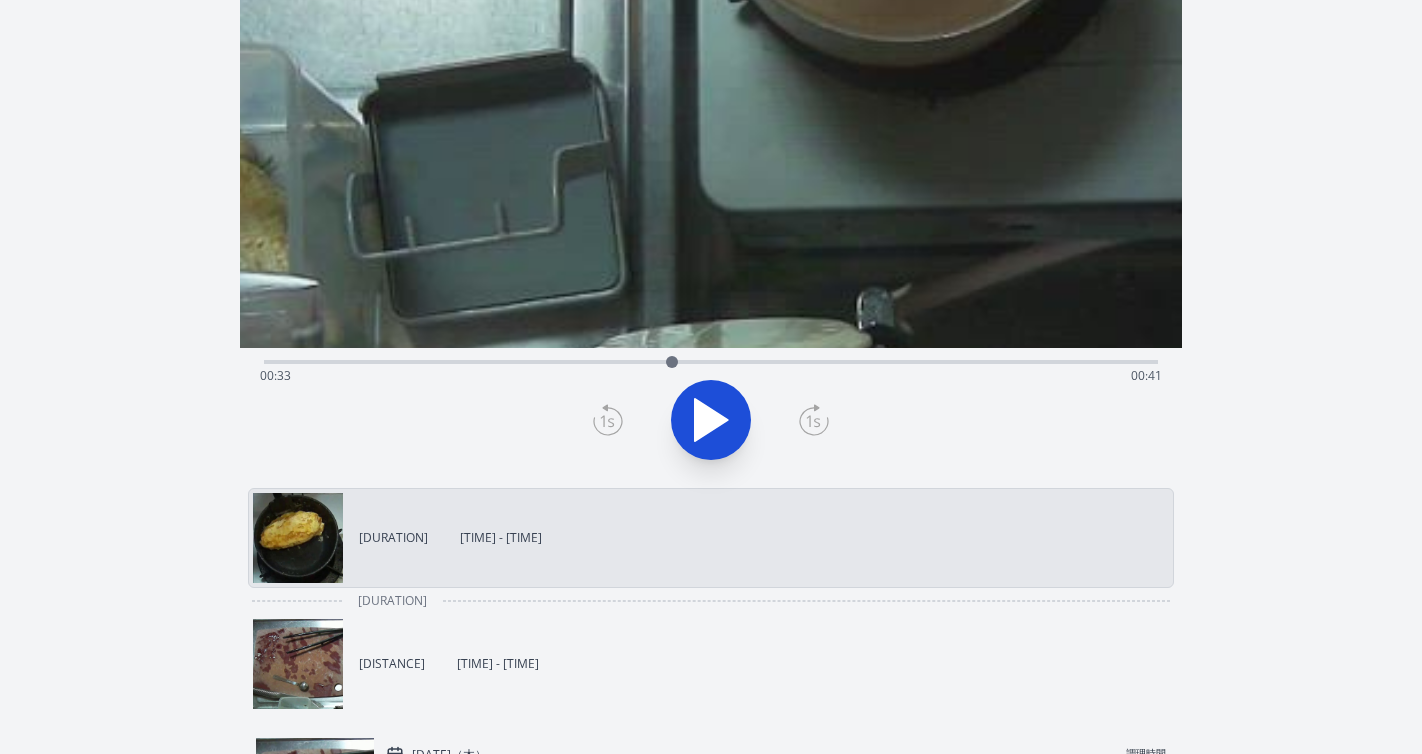 scroll, scrollTop: 225, scrollLeft: 0, axis: vertical 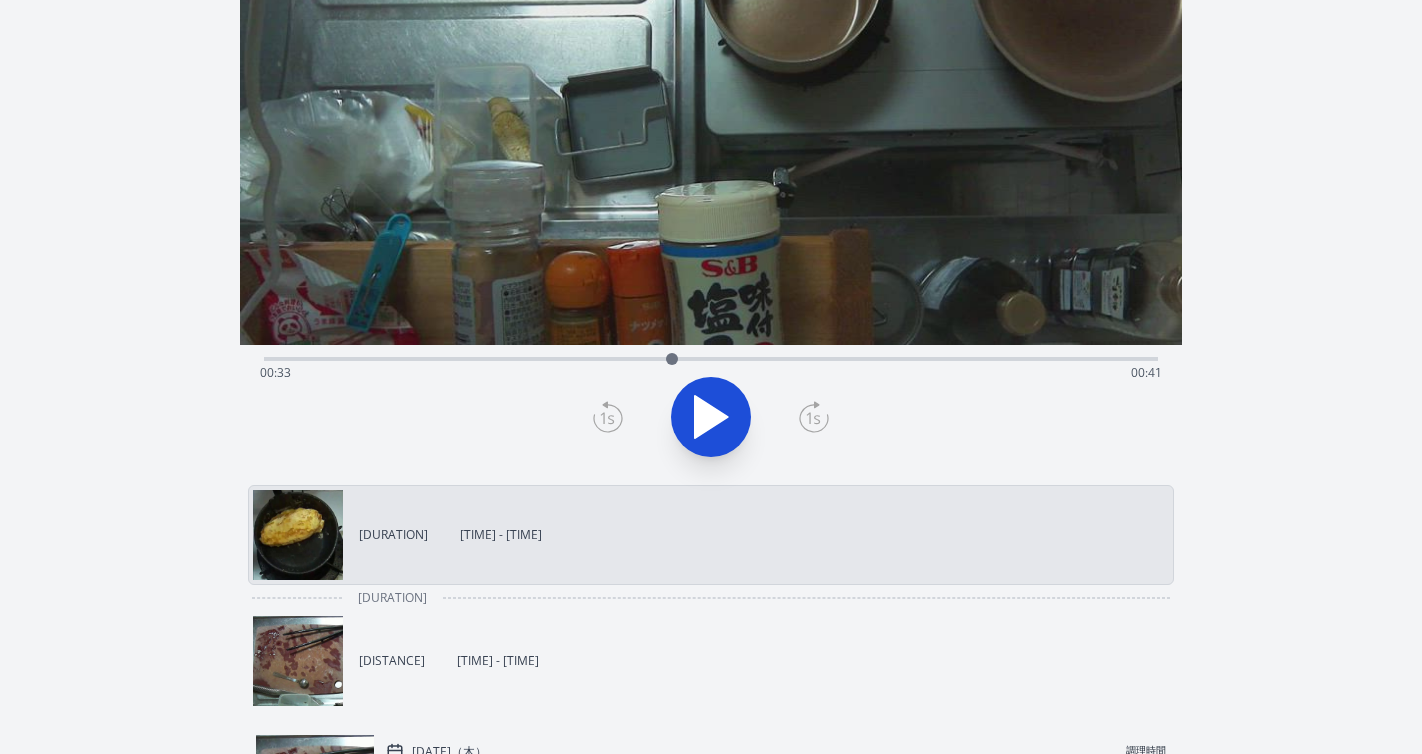 click on "録音を破棄しますか?
一度破棄すると回復できなくなります。
キャンセル
記録を破棄
[TIME] 1  × 0.25× 0.5× 1× 1.5倍 2×
fullscreen
経過時間: [TIME]
残り時間: [TIME]" at bounding box center [711, 491] 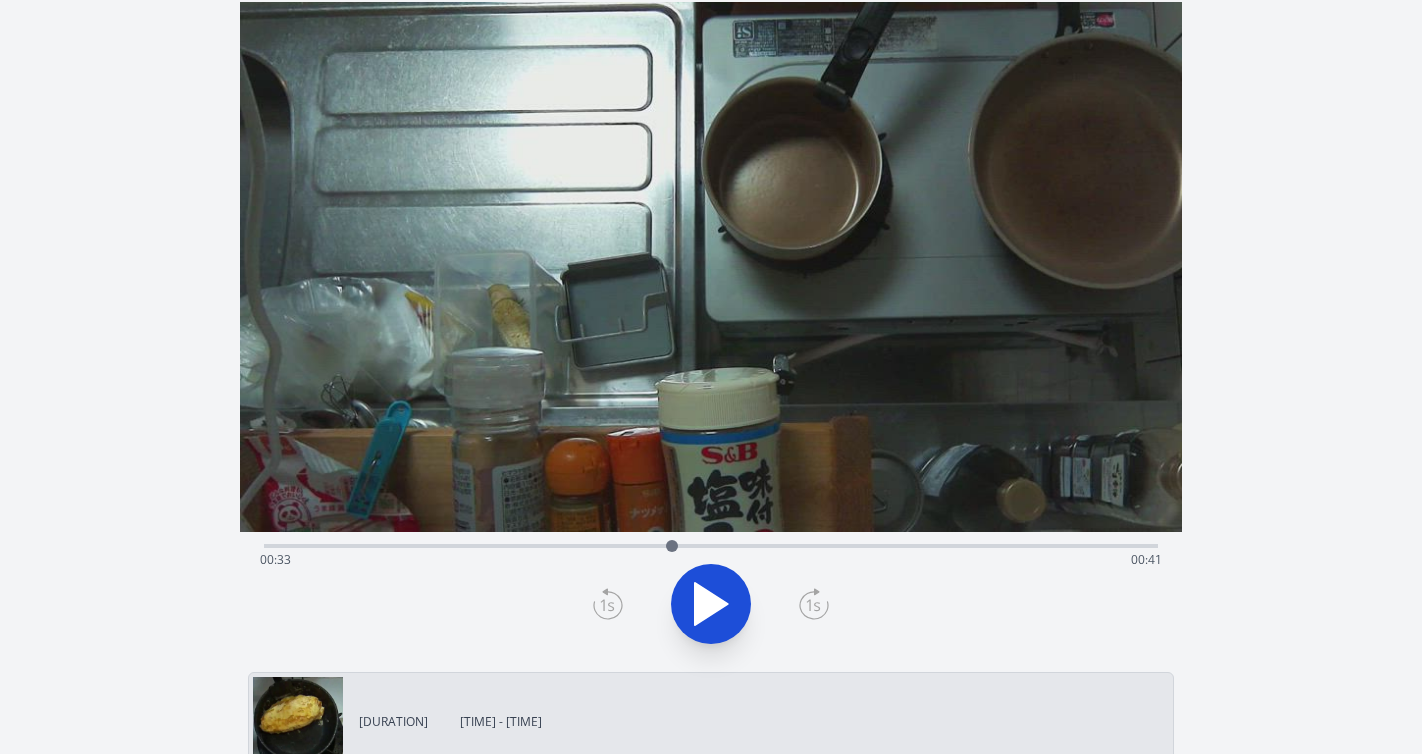 scroll, scrollTop: 17, scrollLeft: 0, axis: vertical 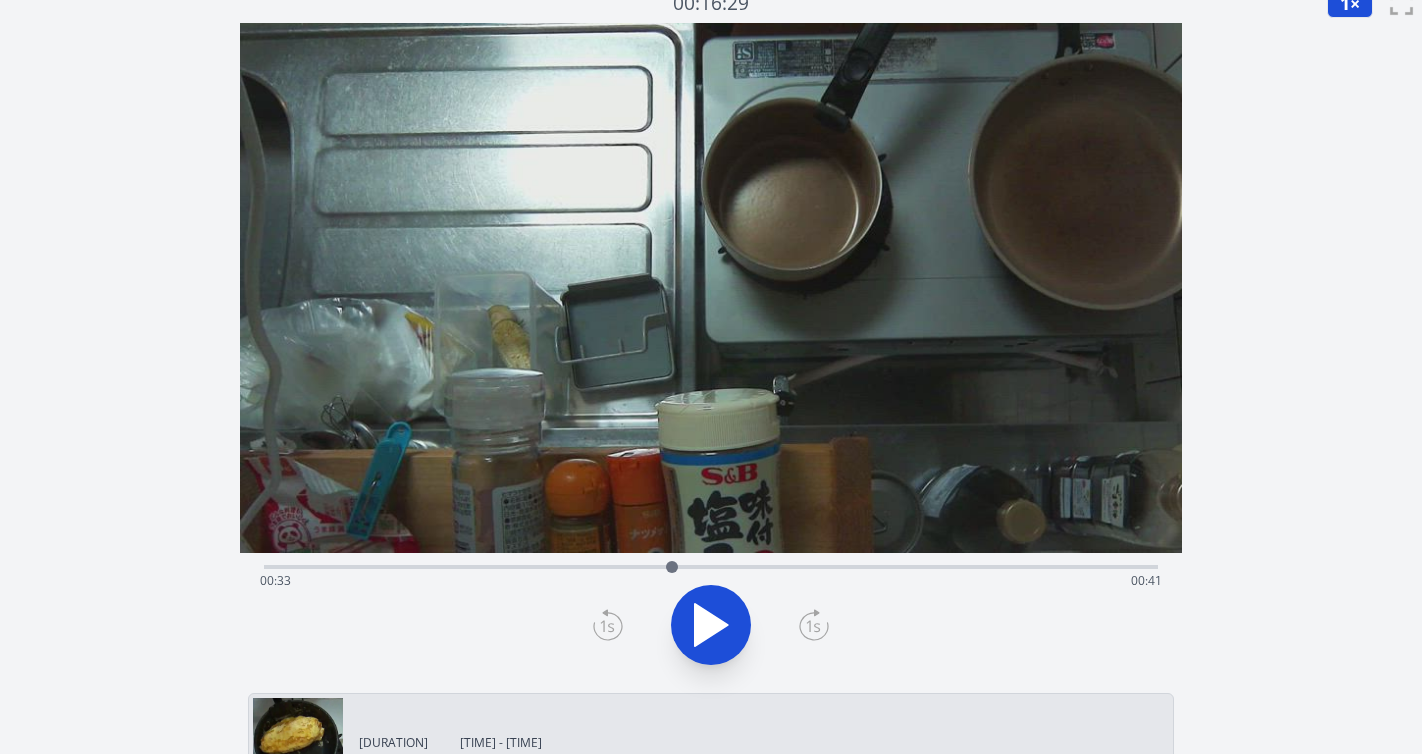 click 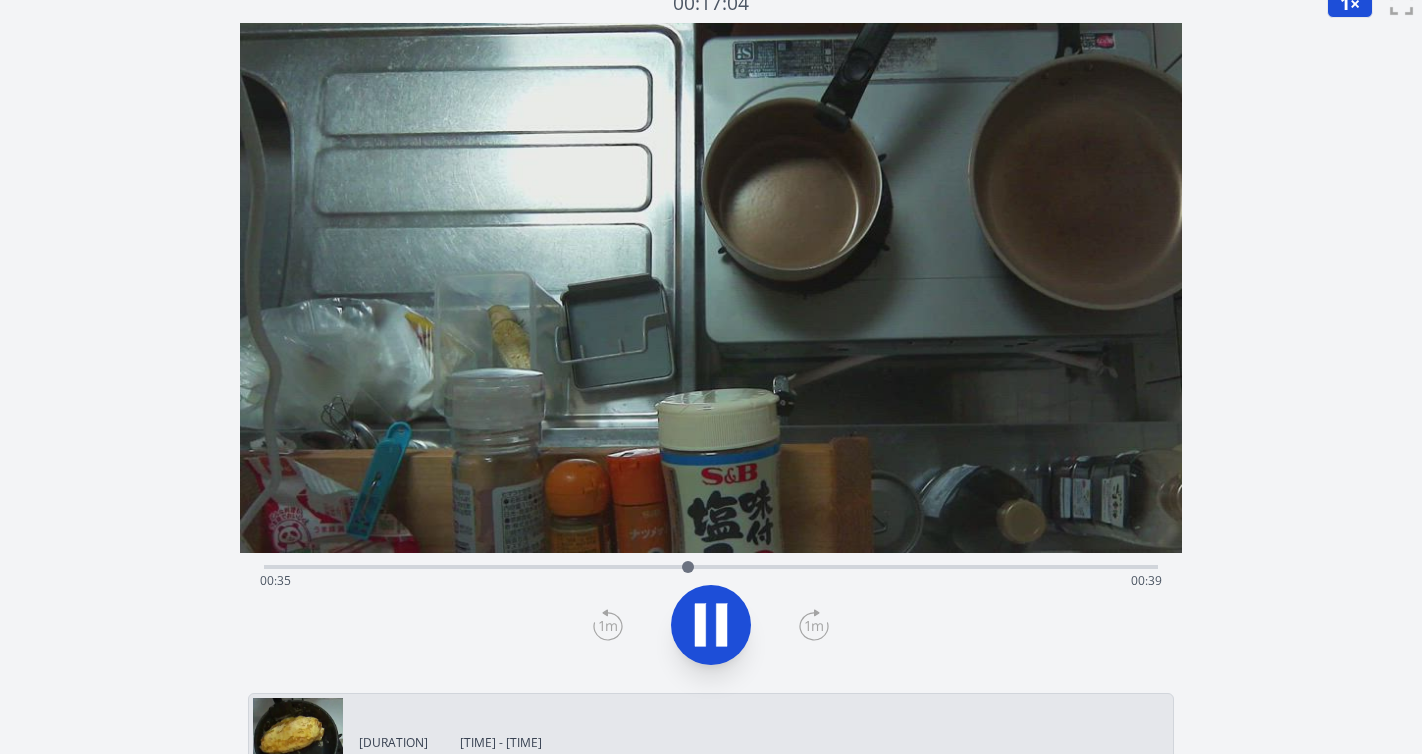 click 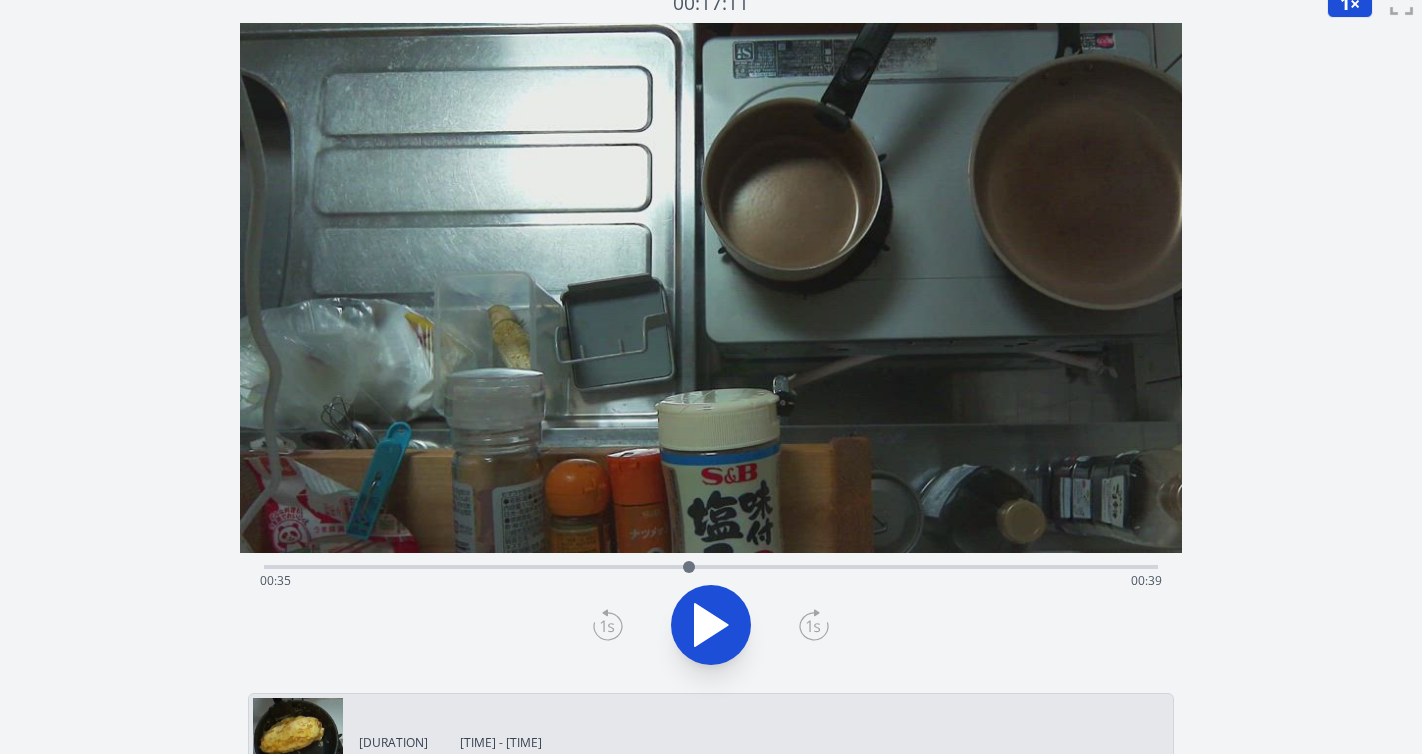 click 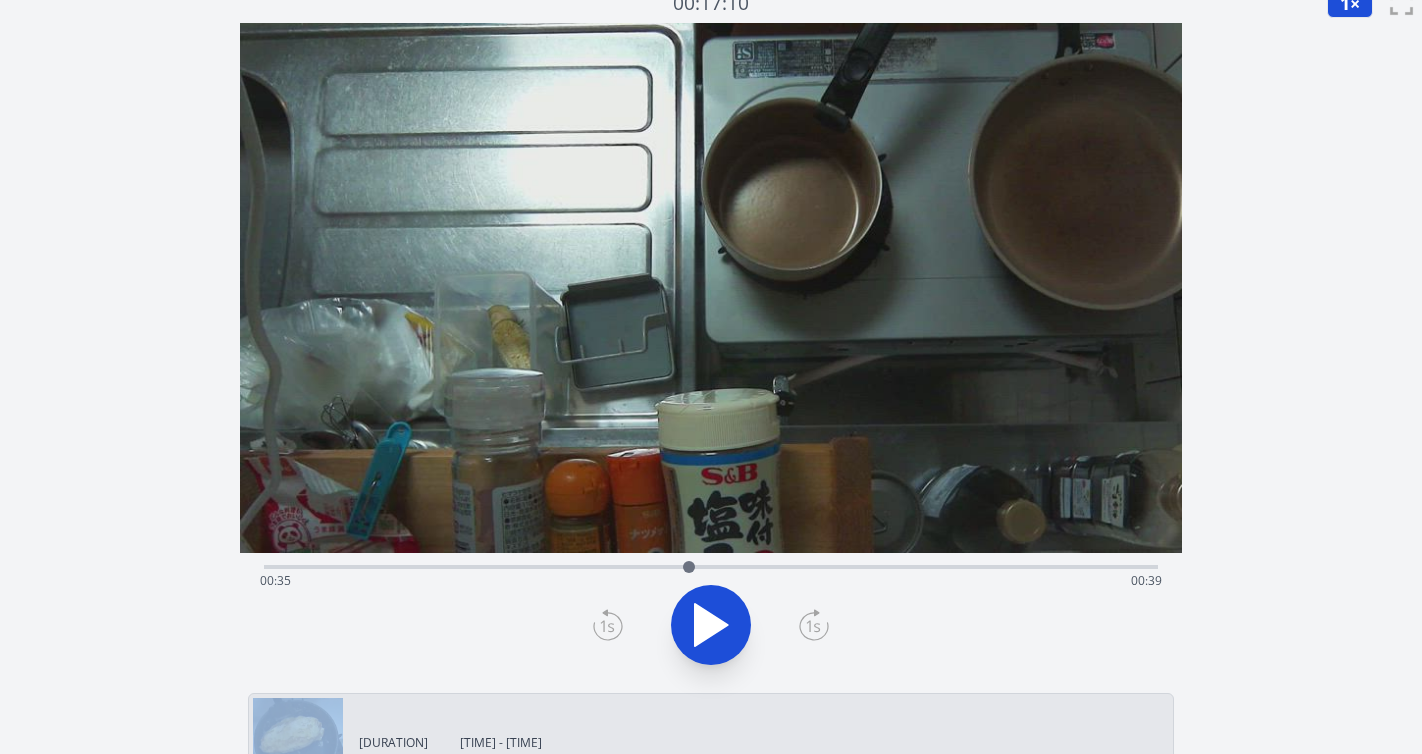 click 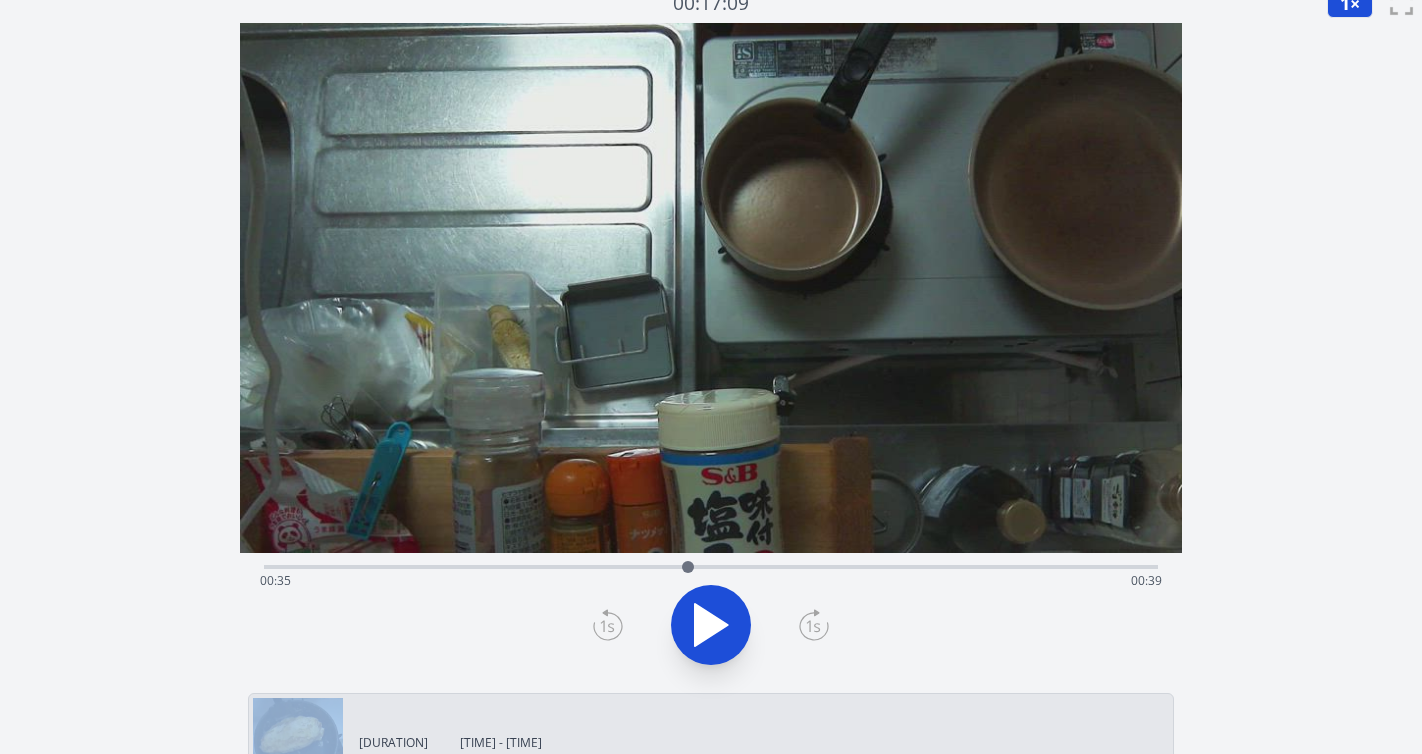 click 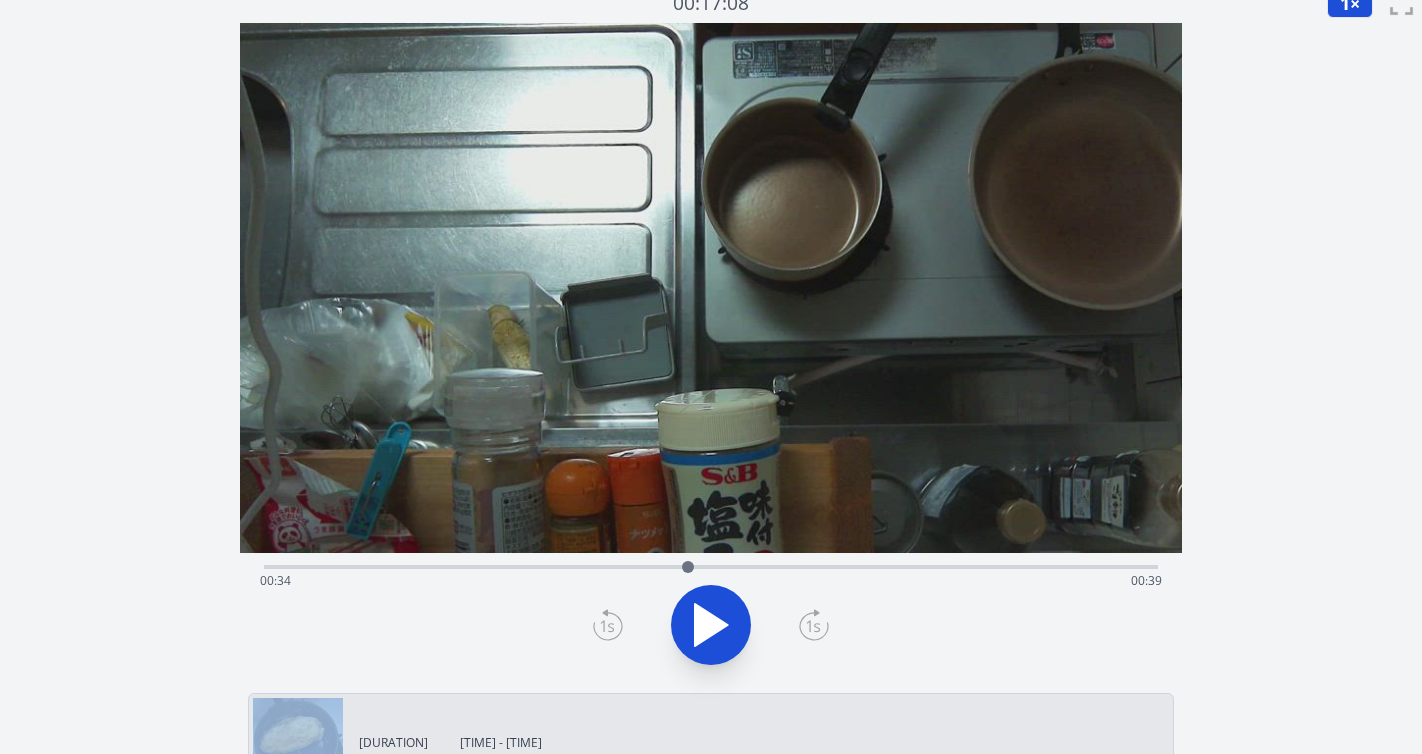 click 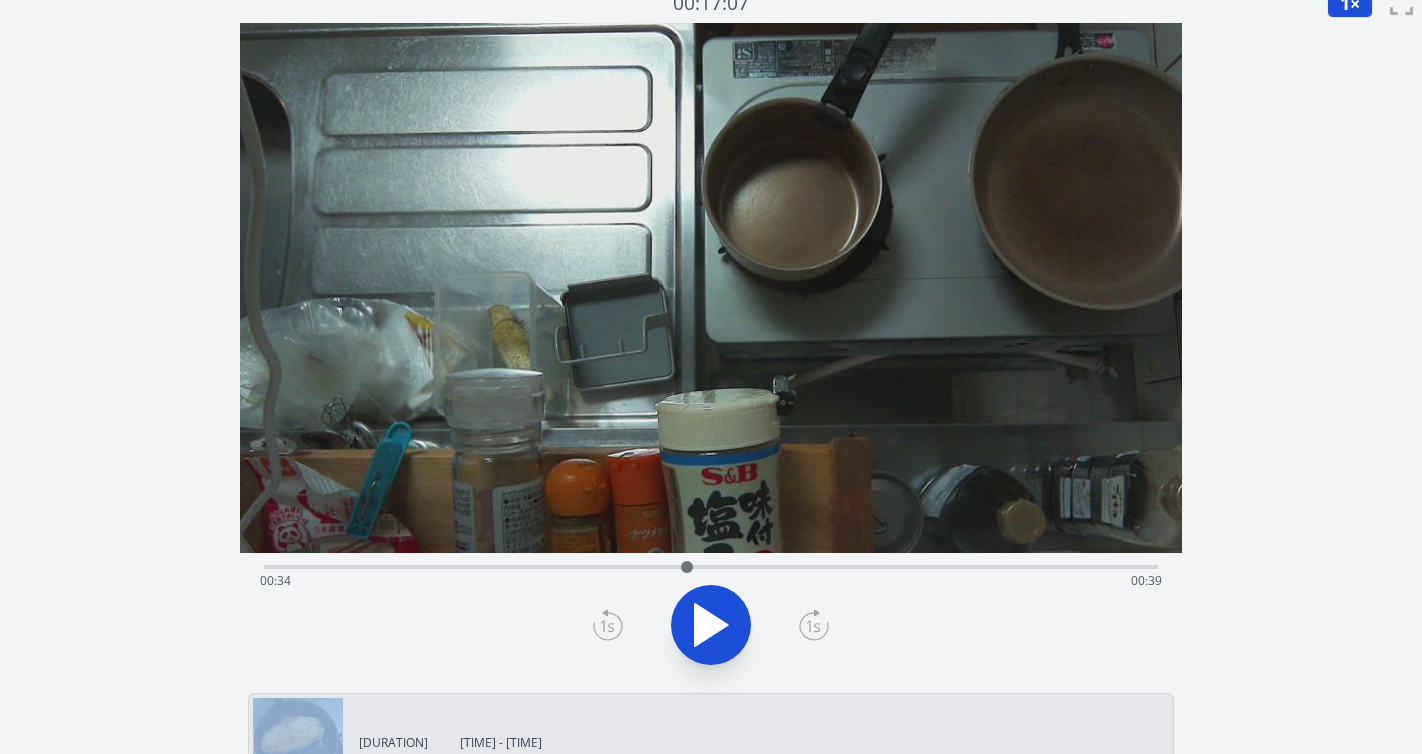 click 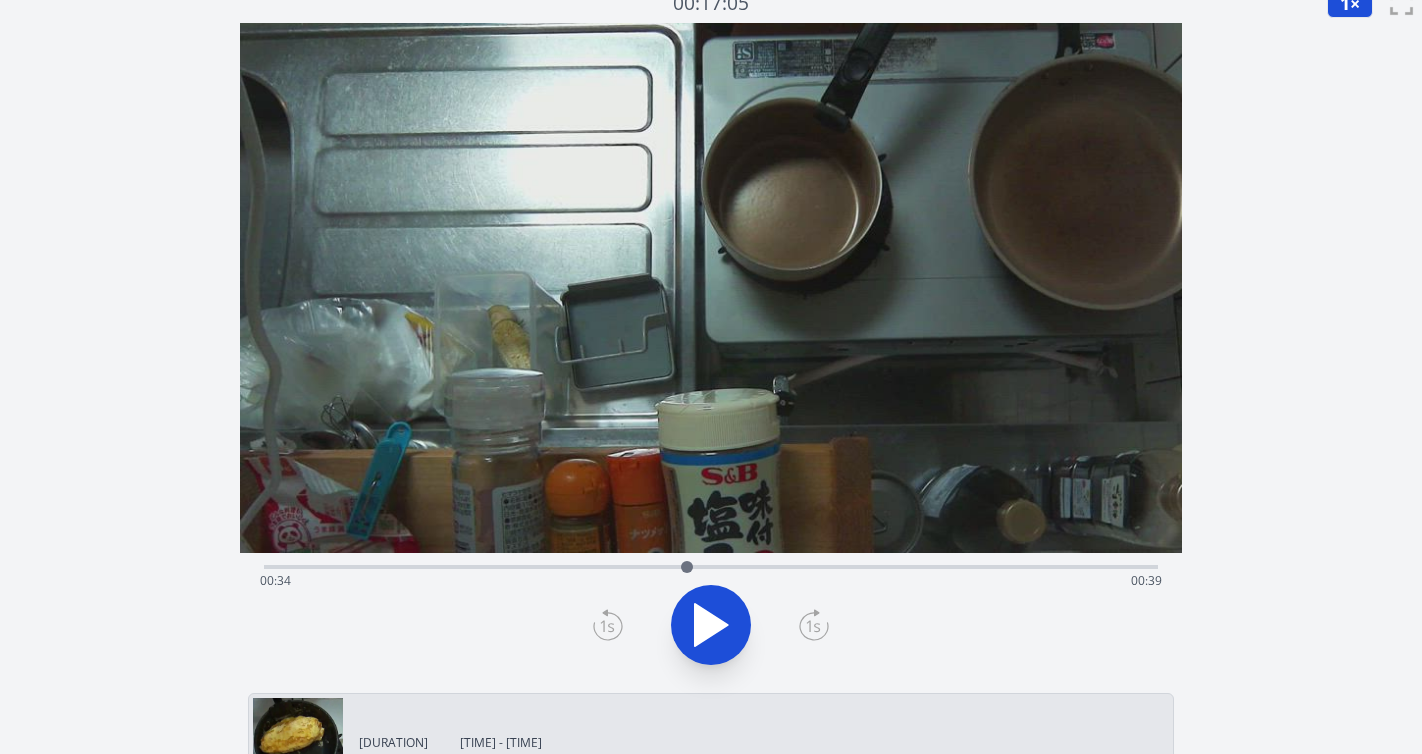 click 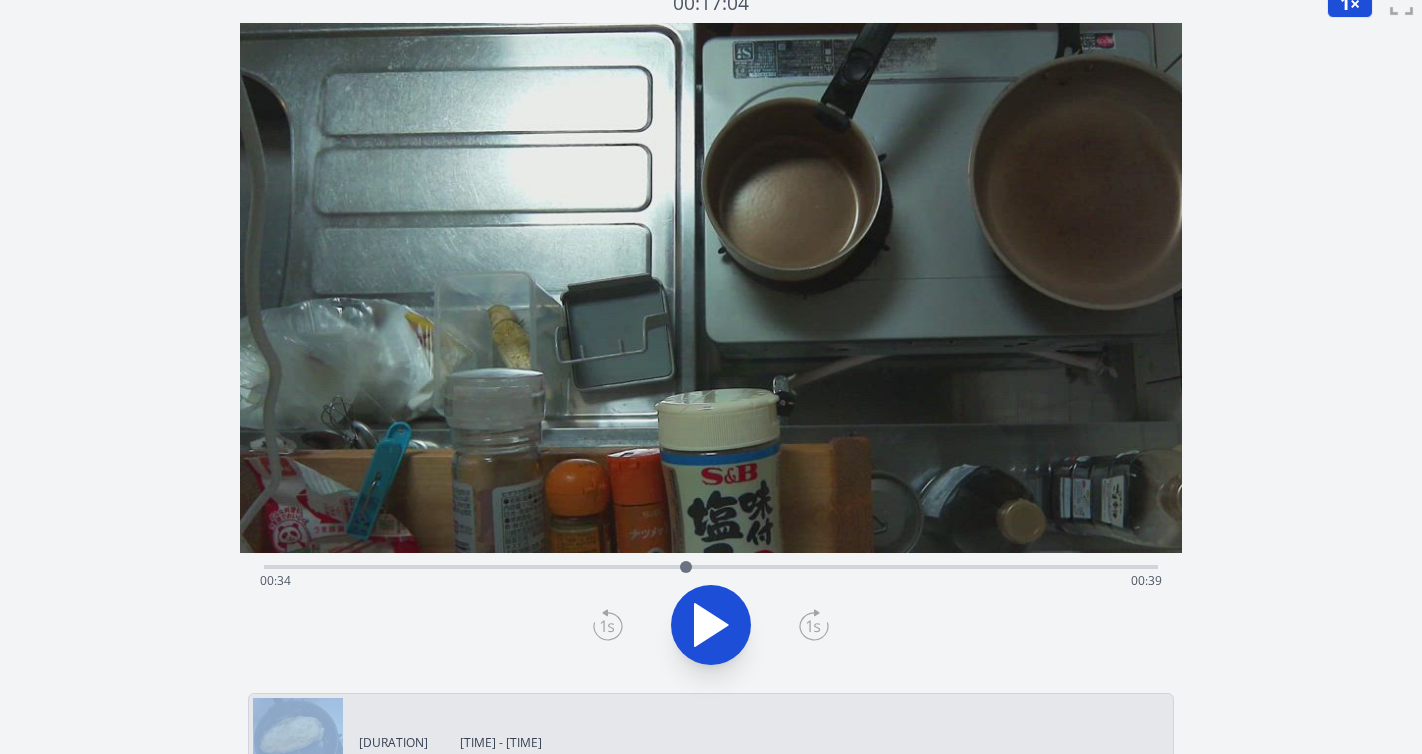 click 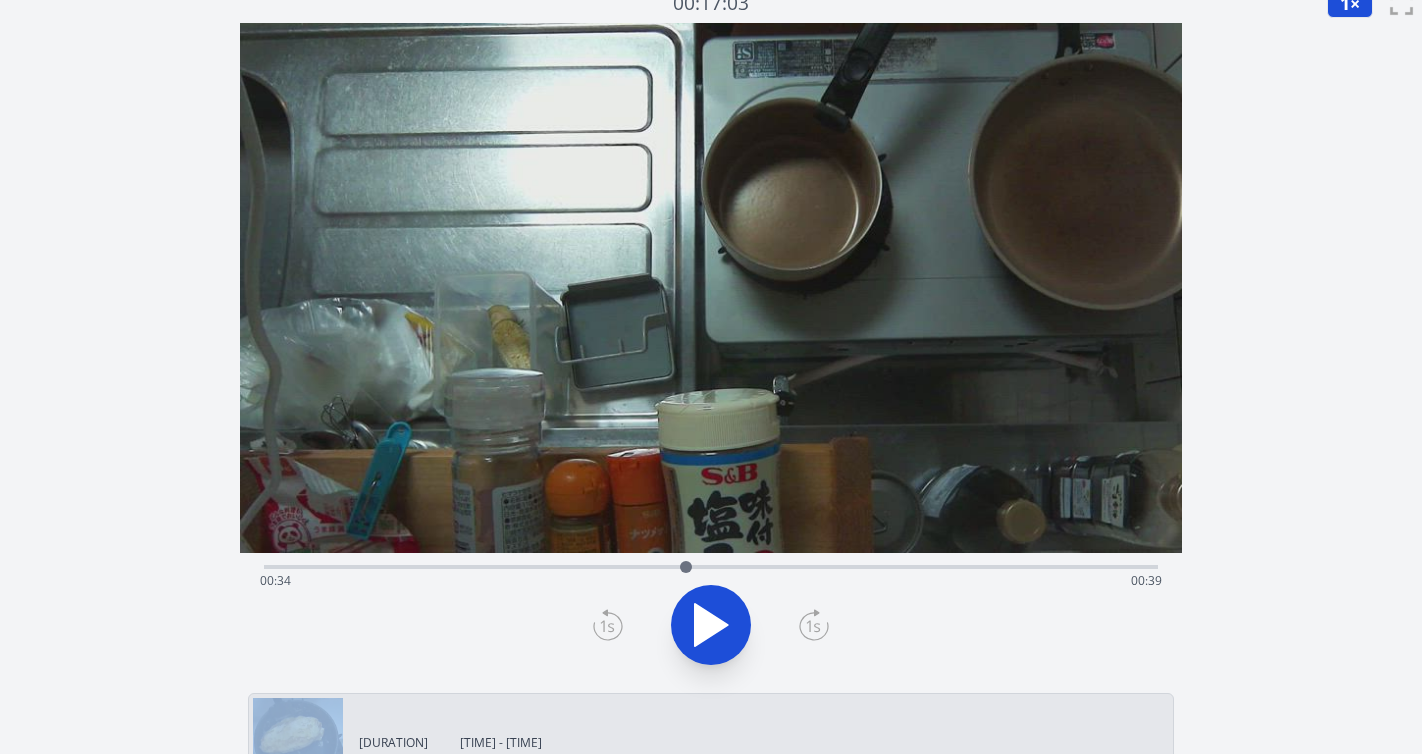 click 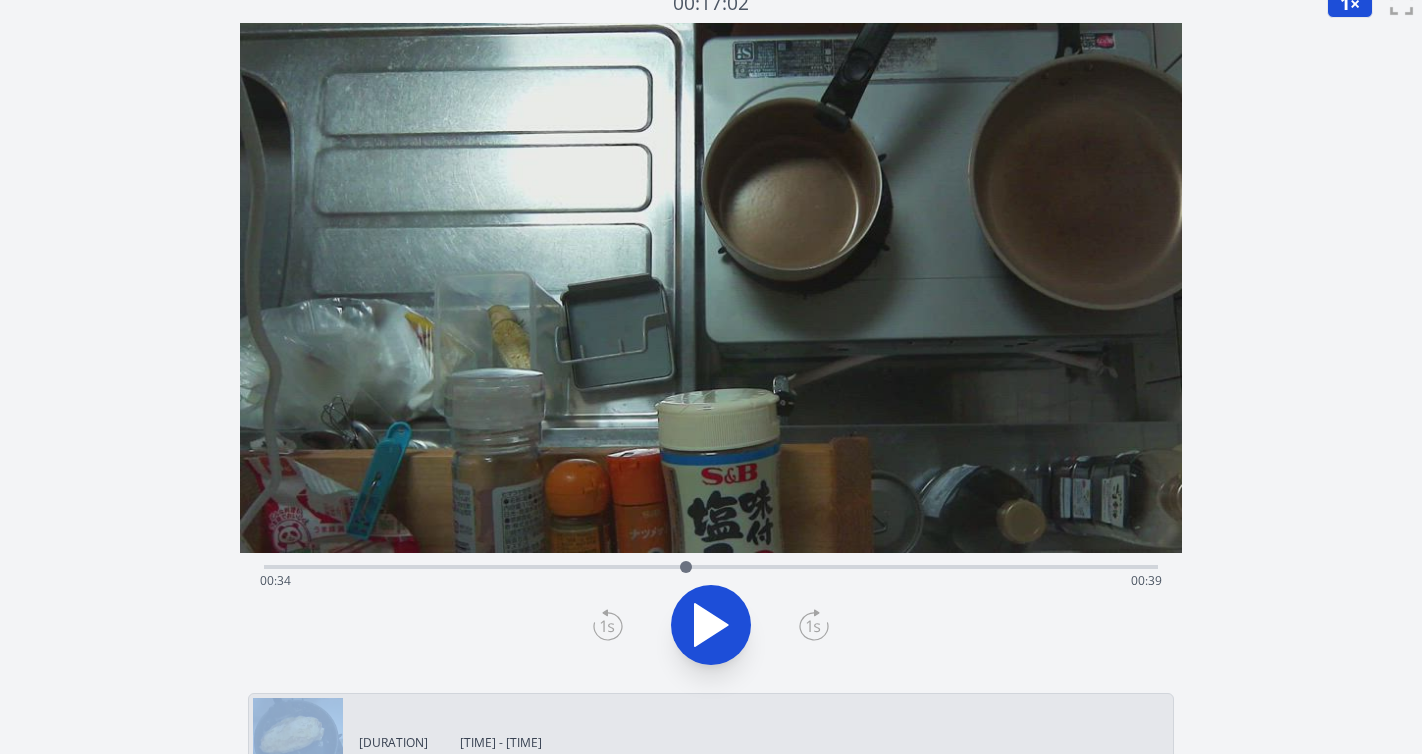 click 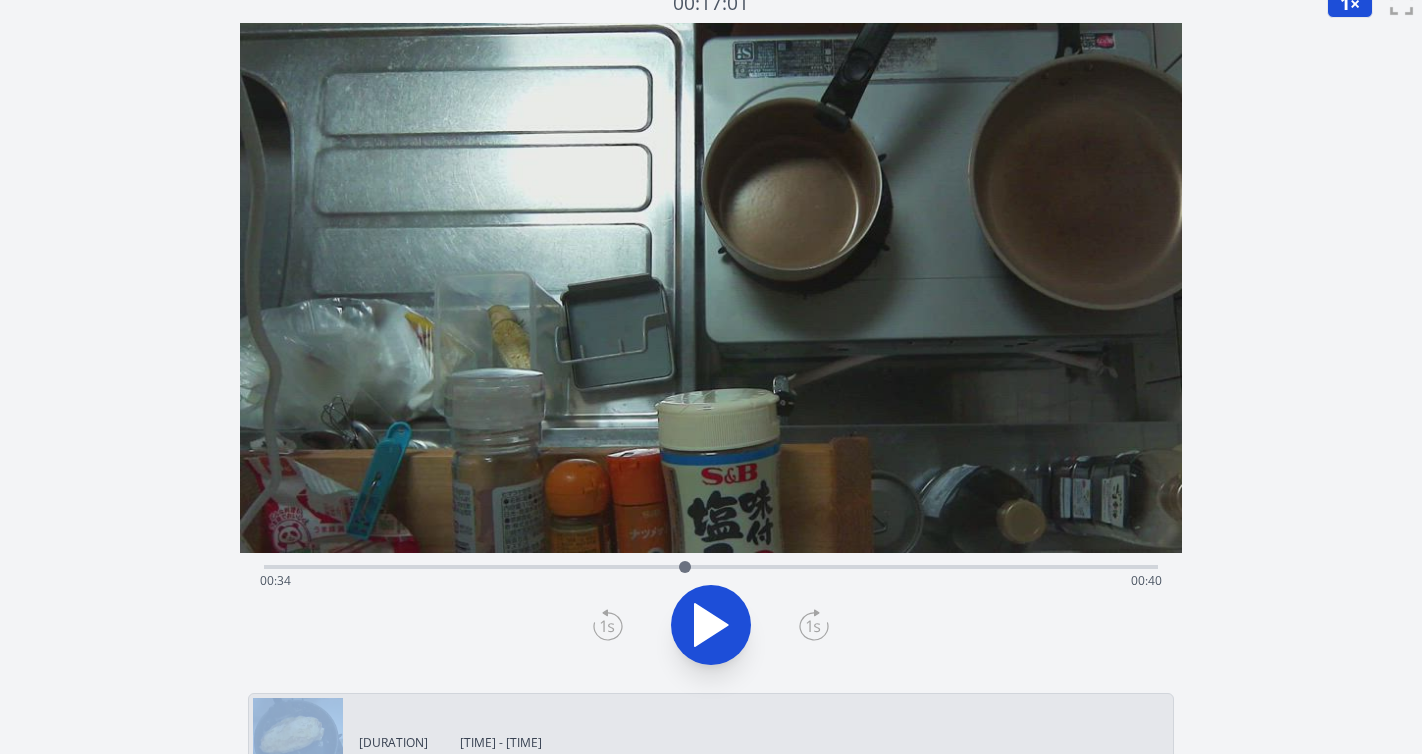 click 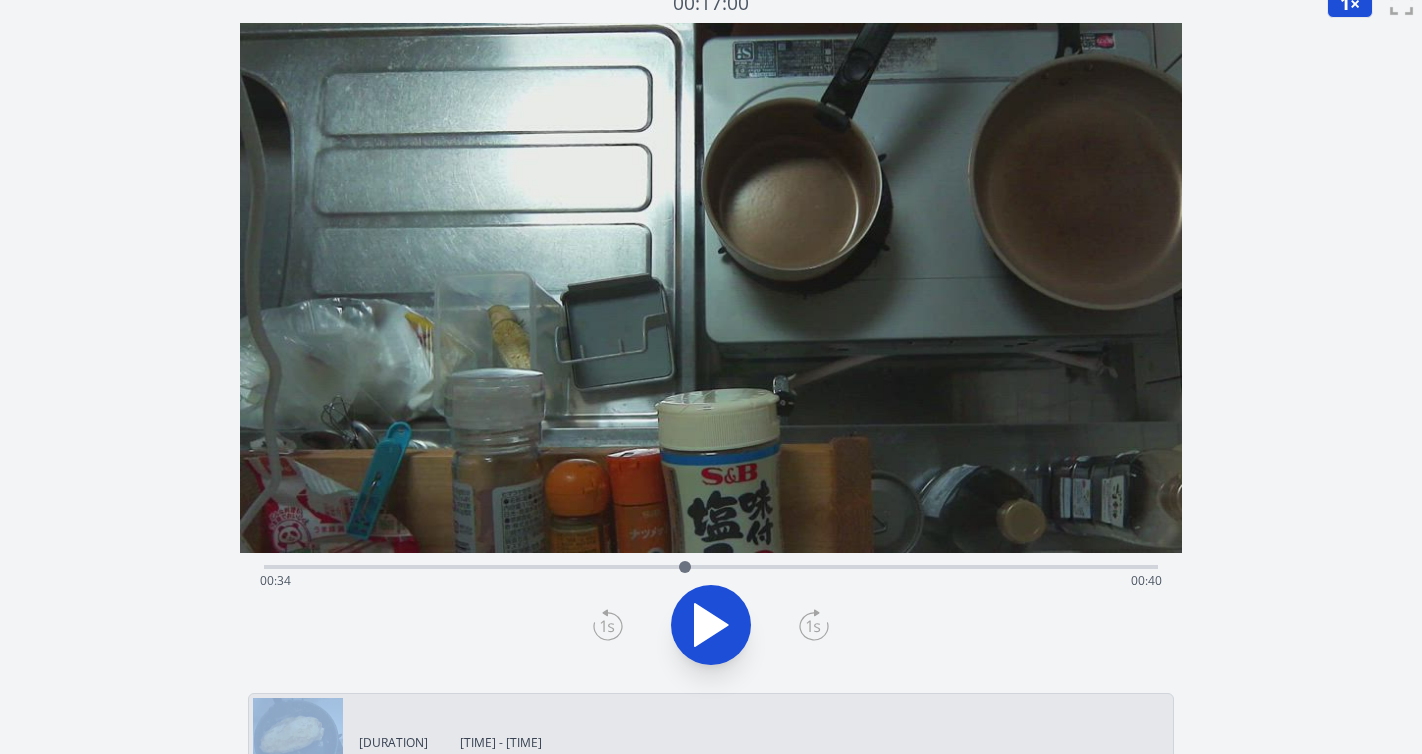 click 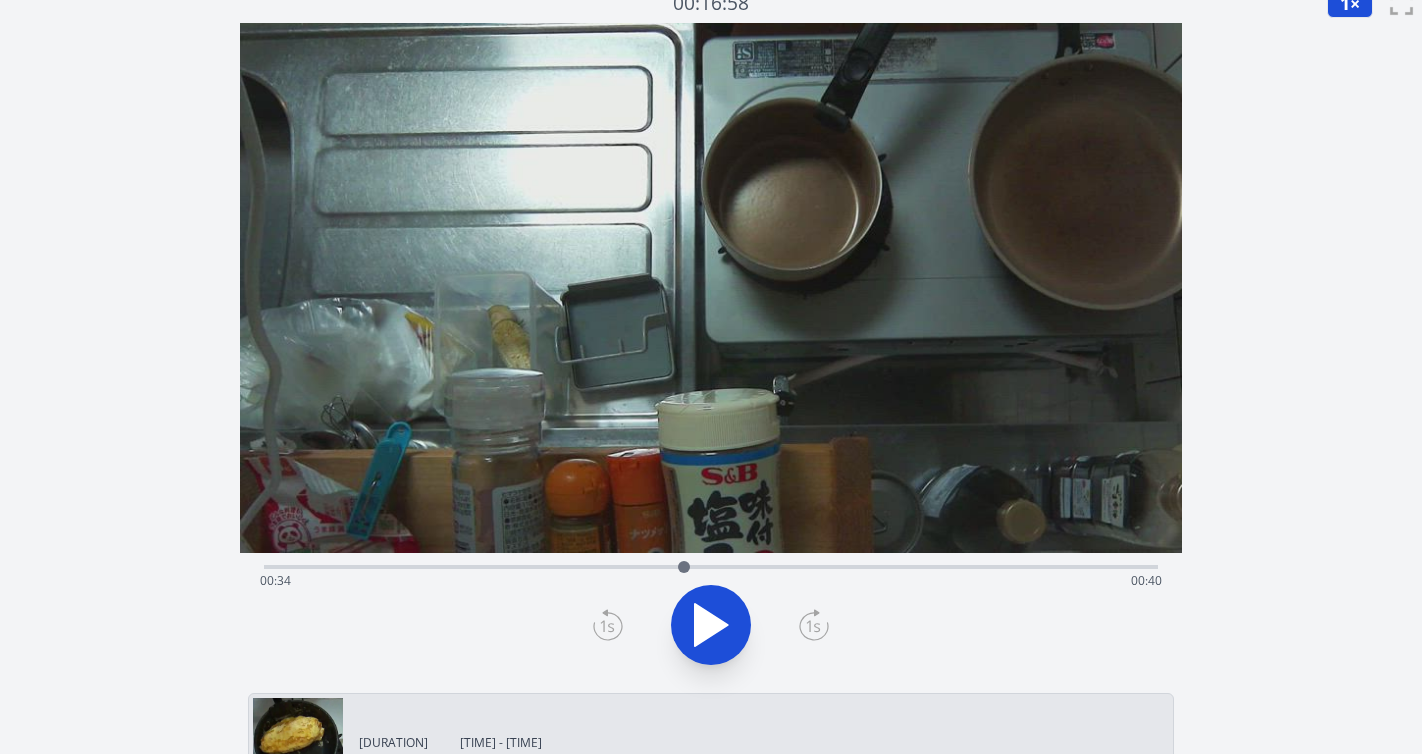 click 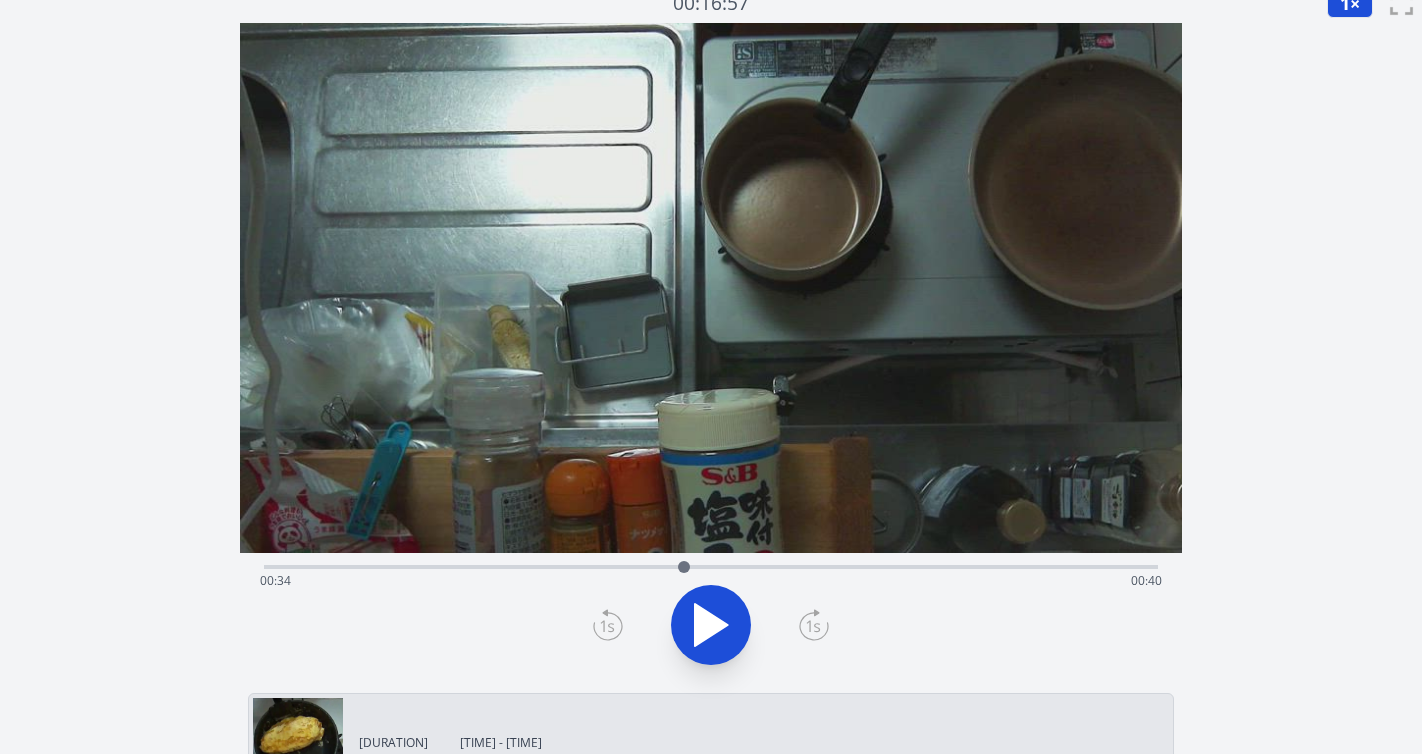click 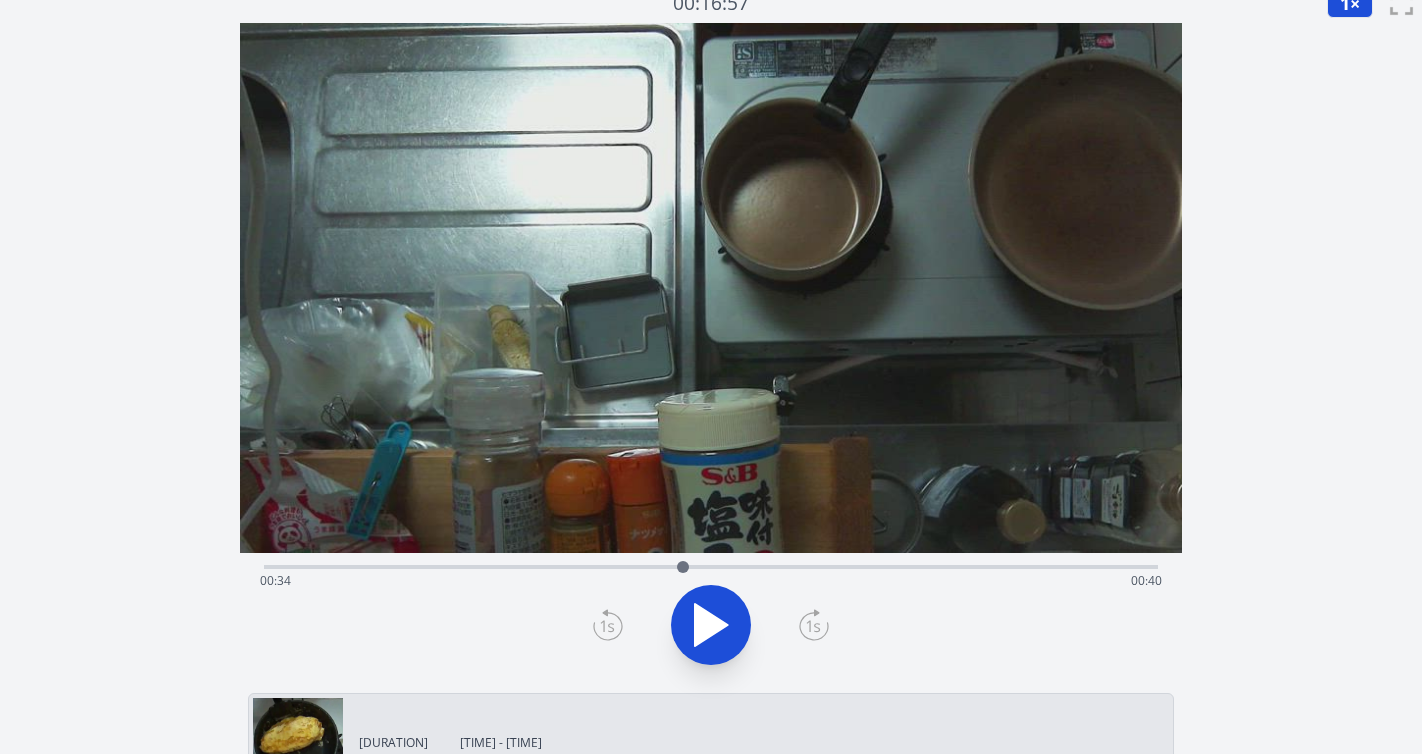 click 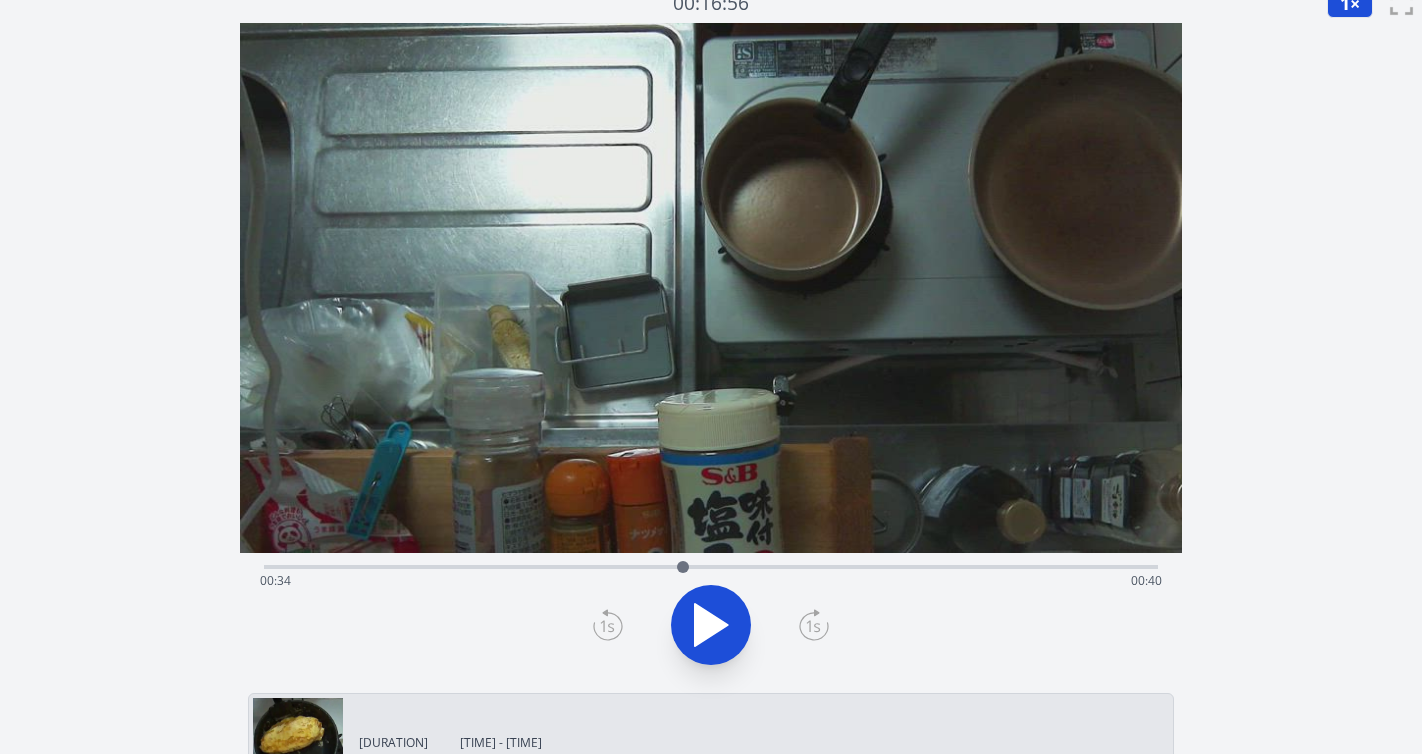 click 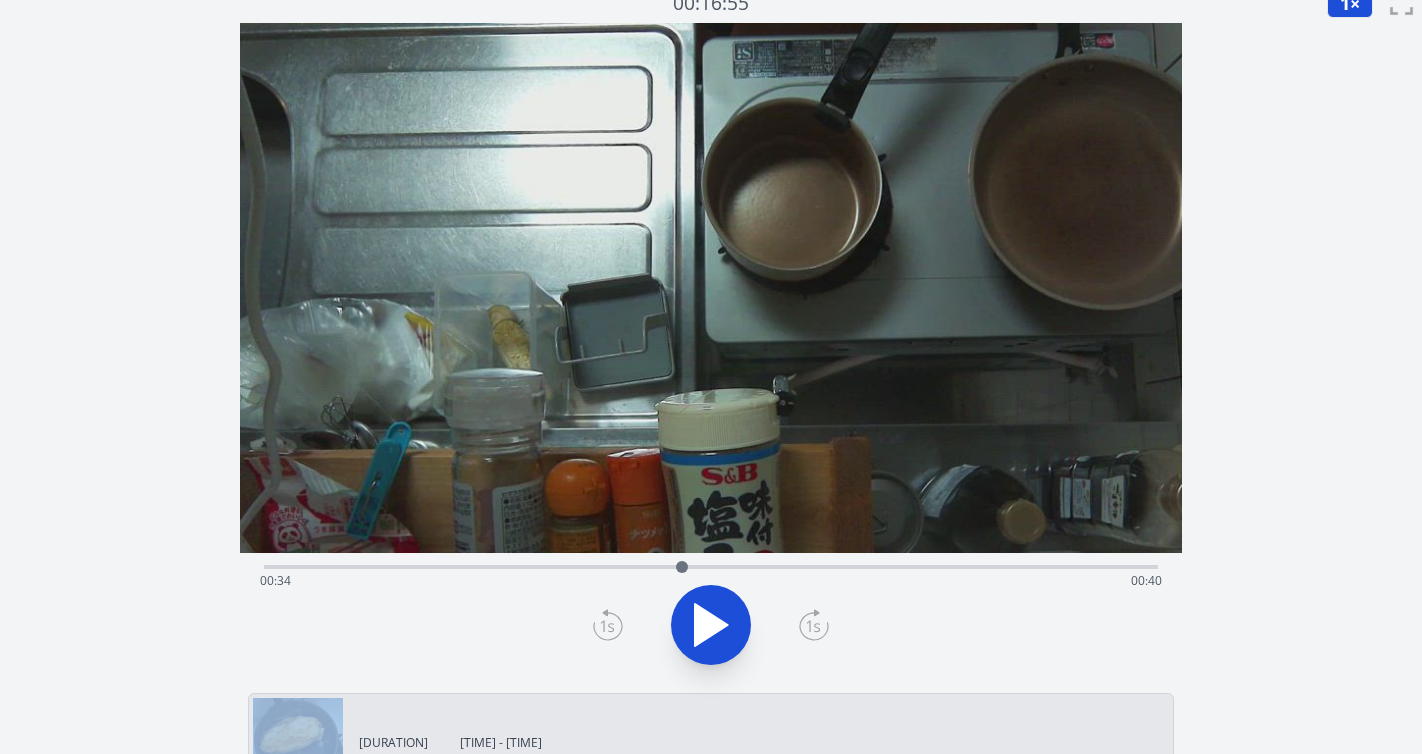 click 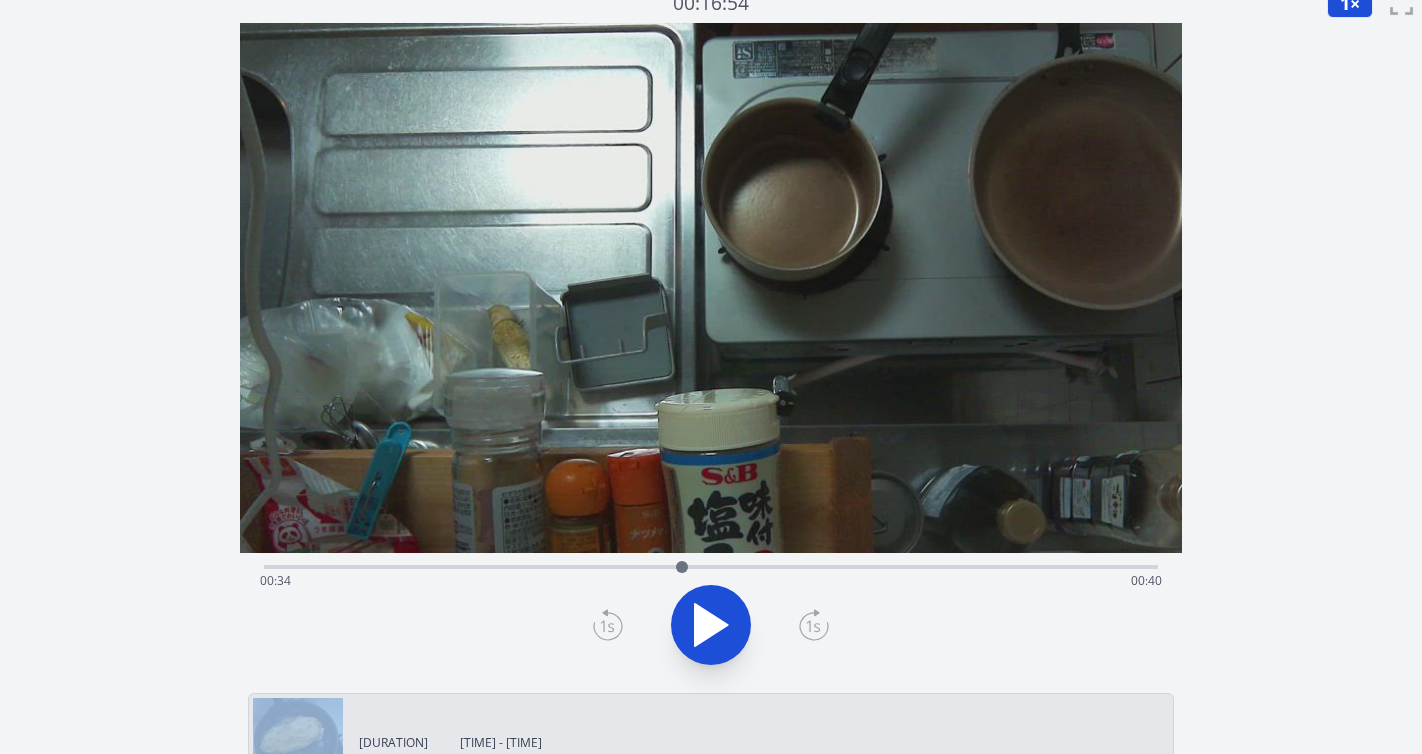 click 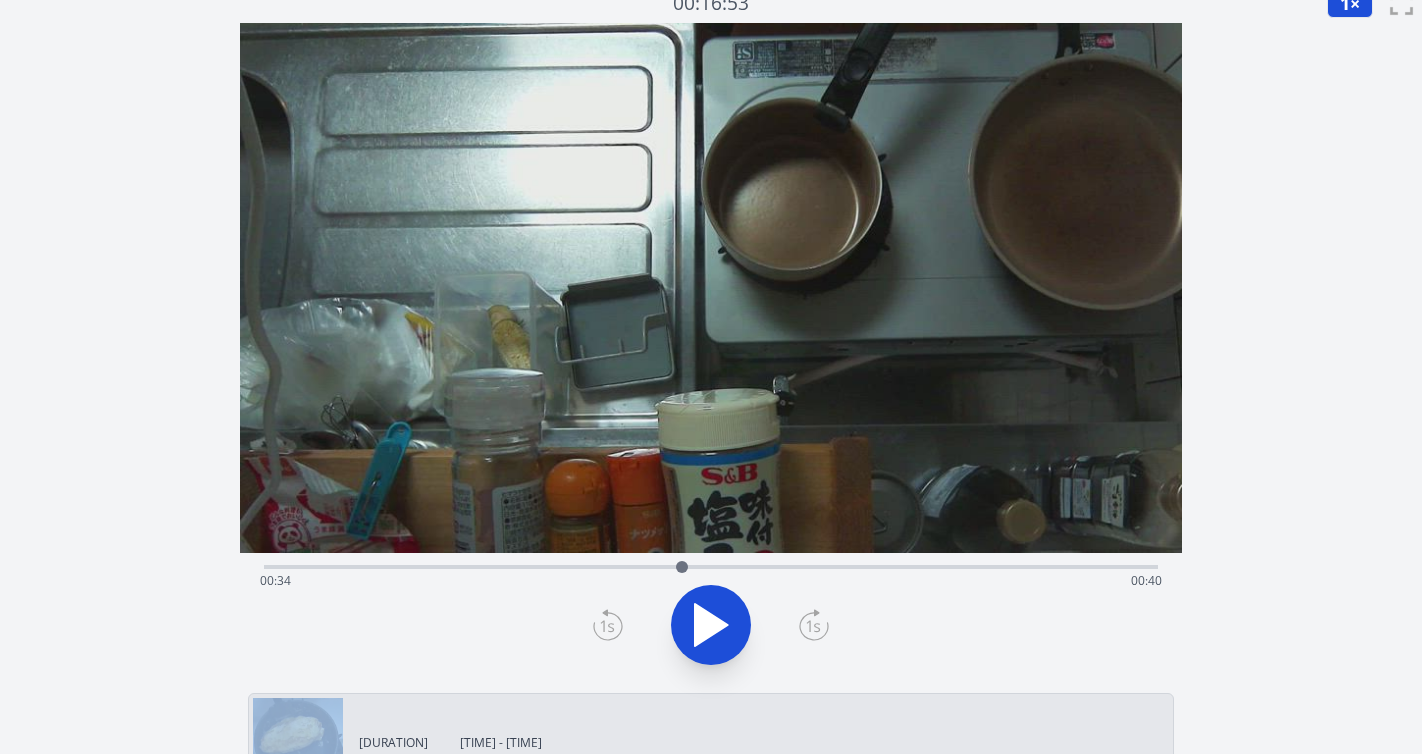 click 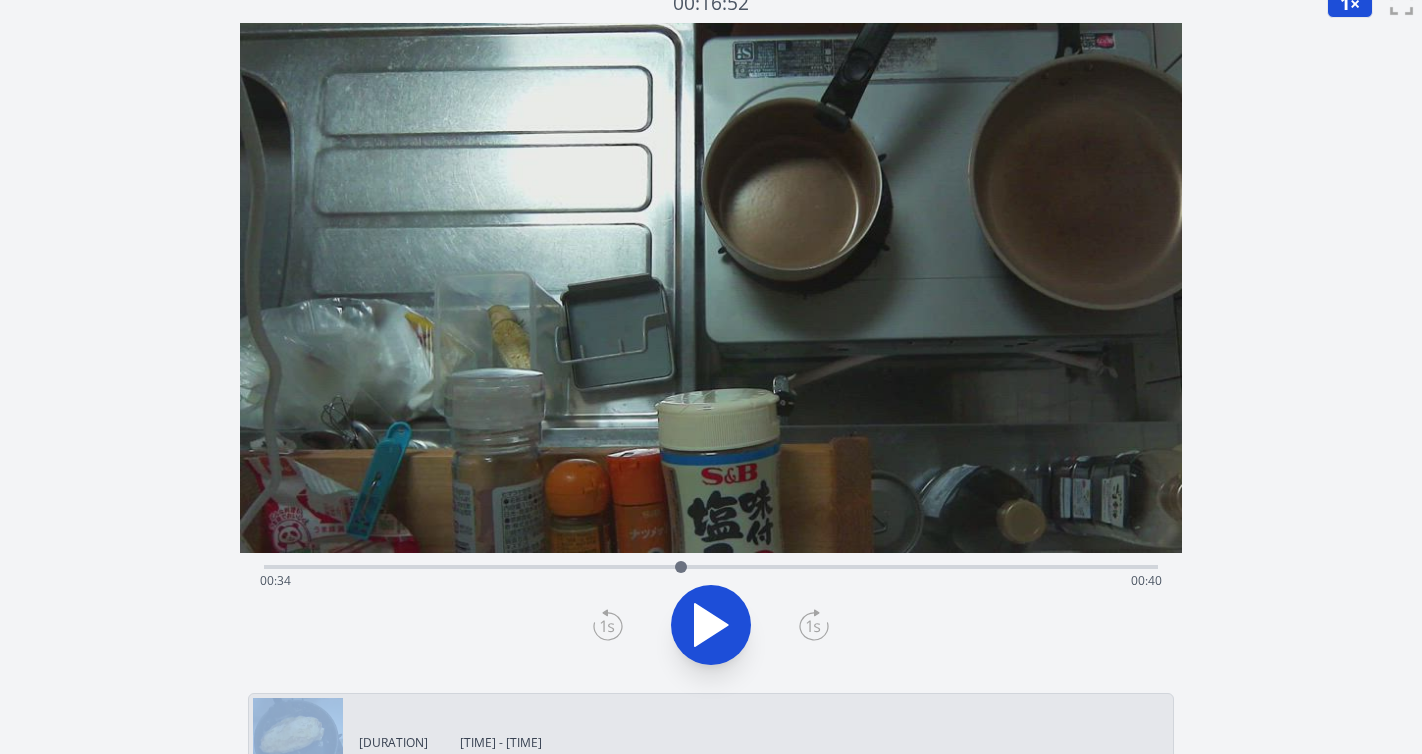click 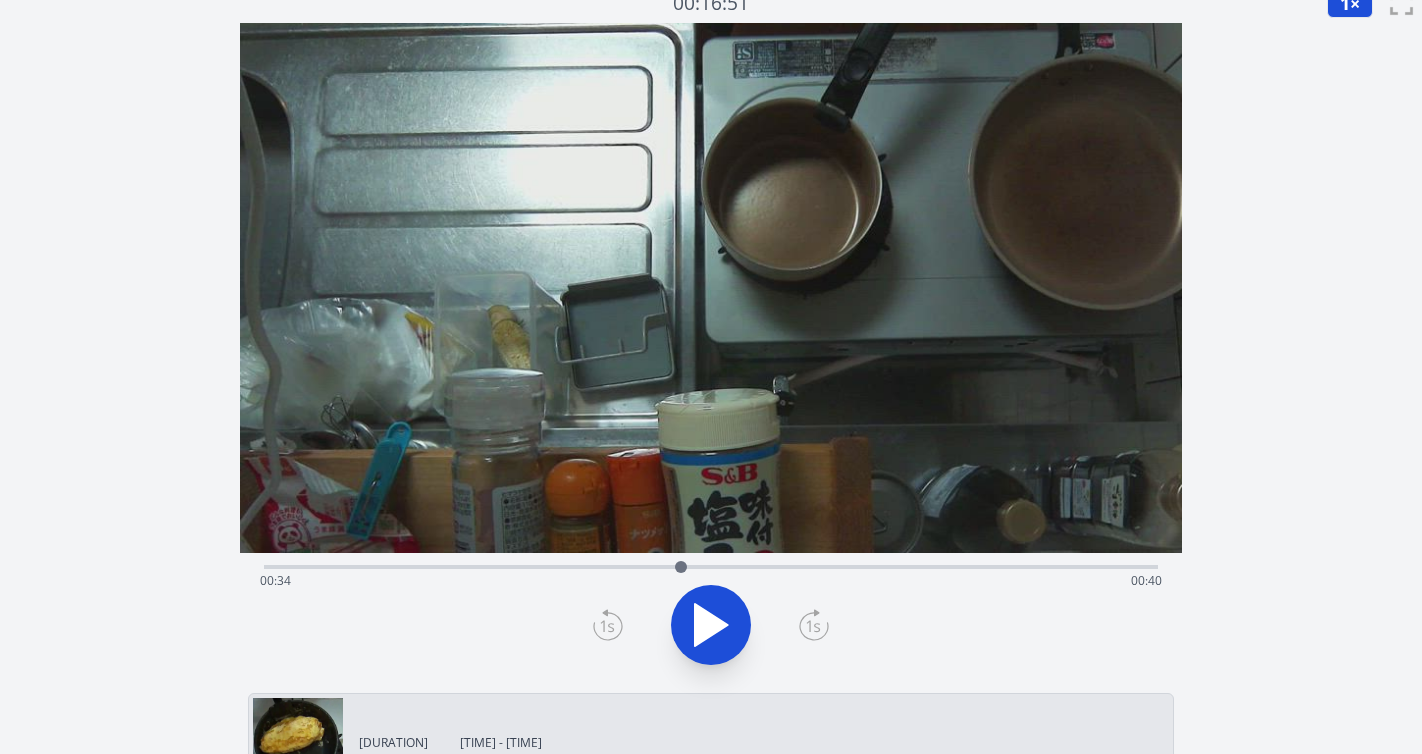 click 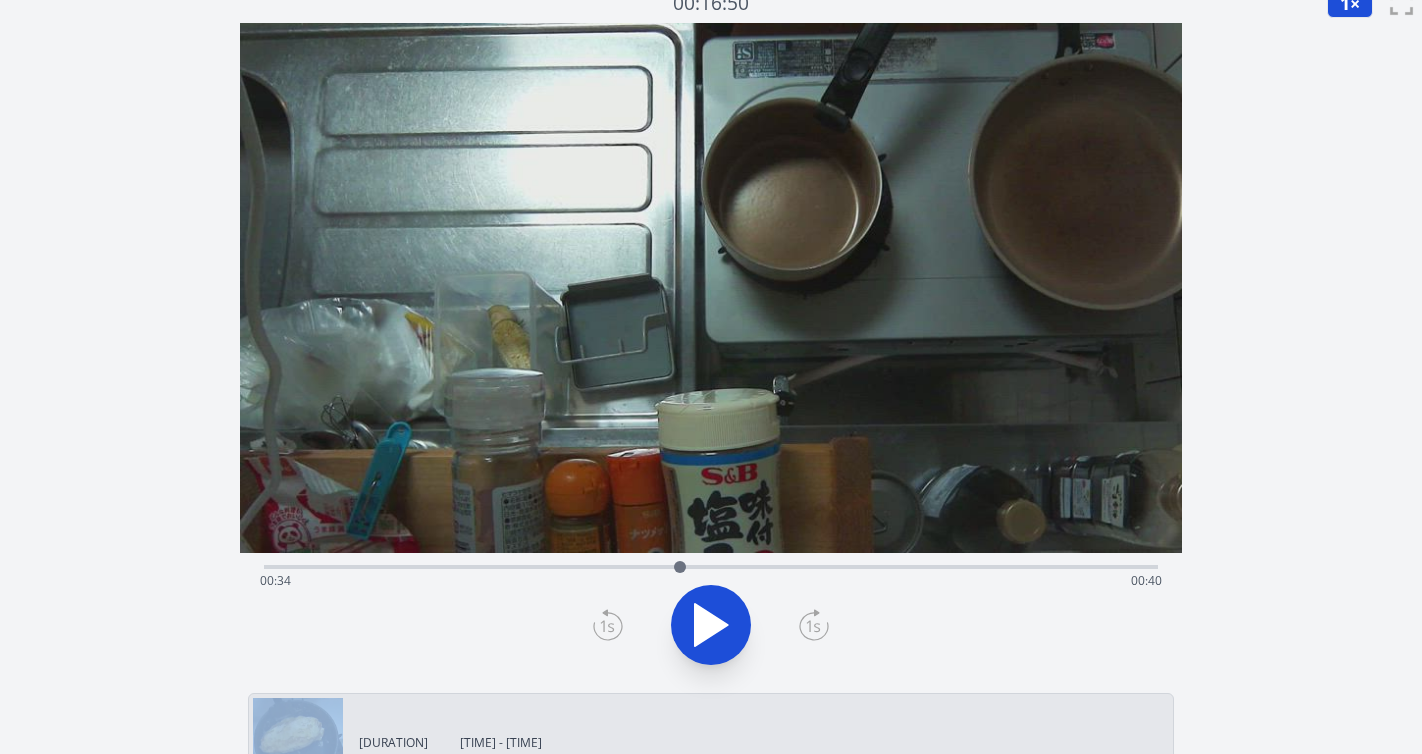 click 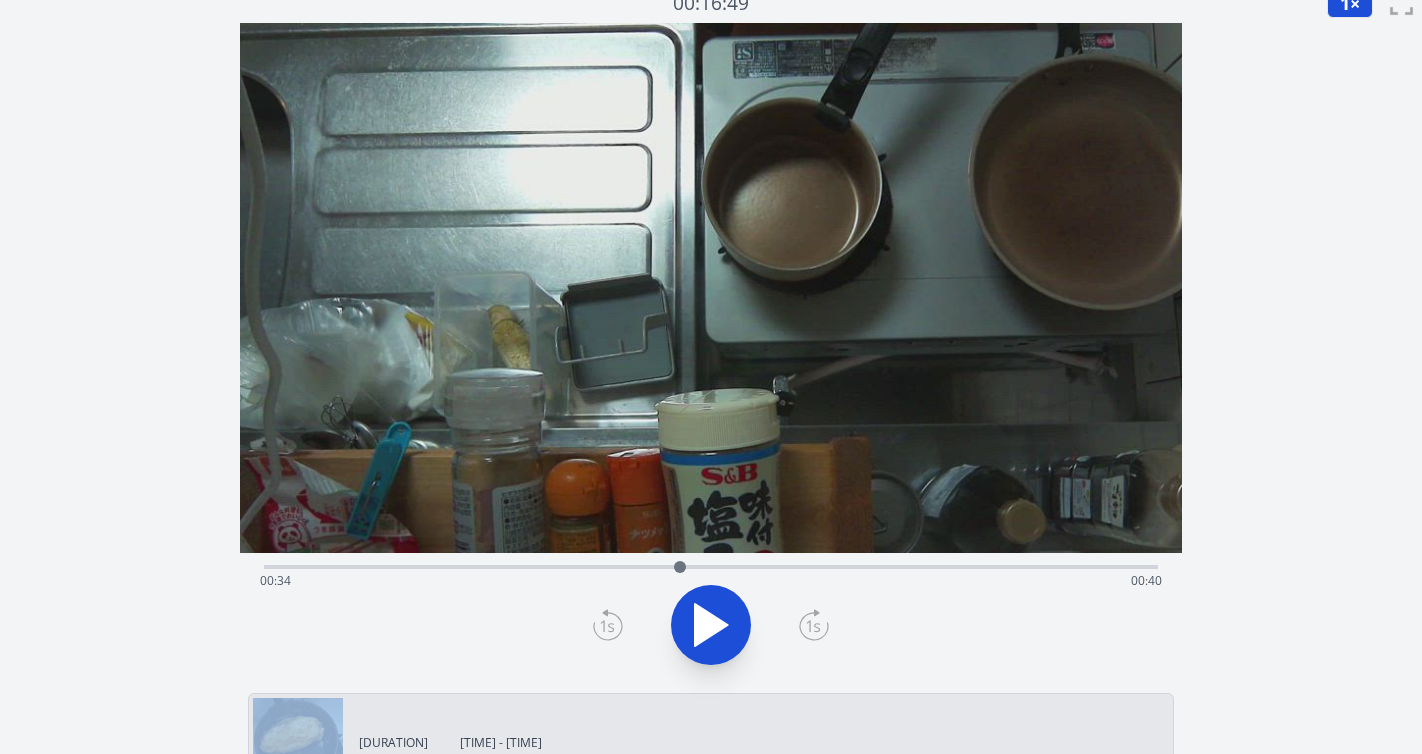 click 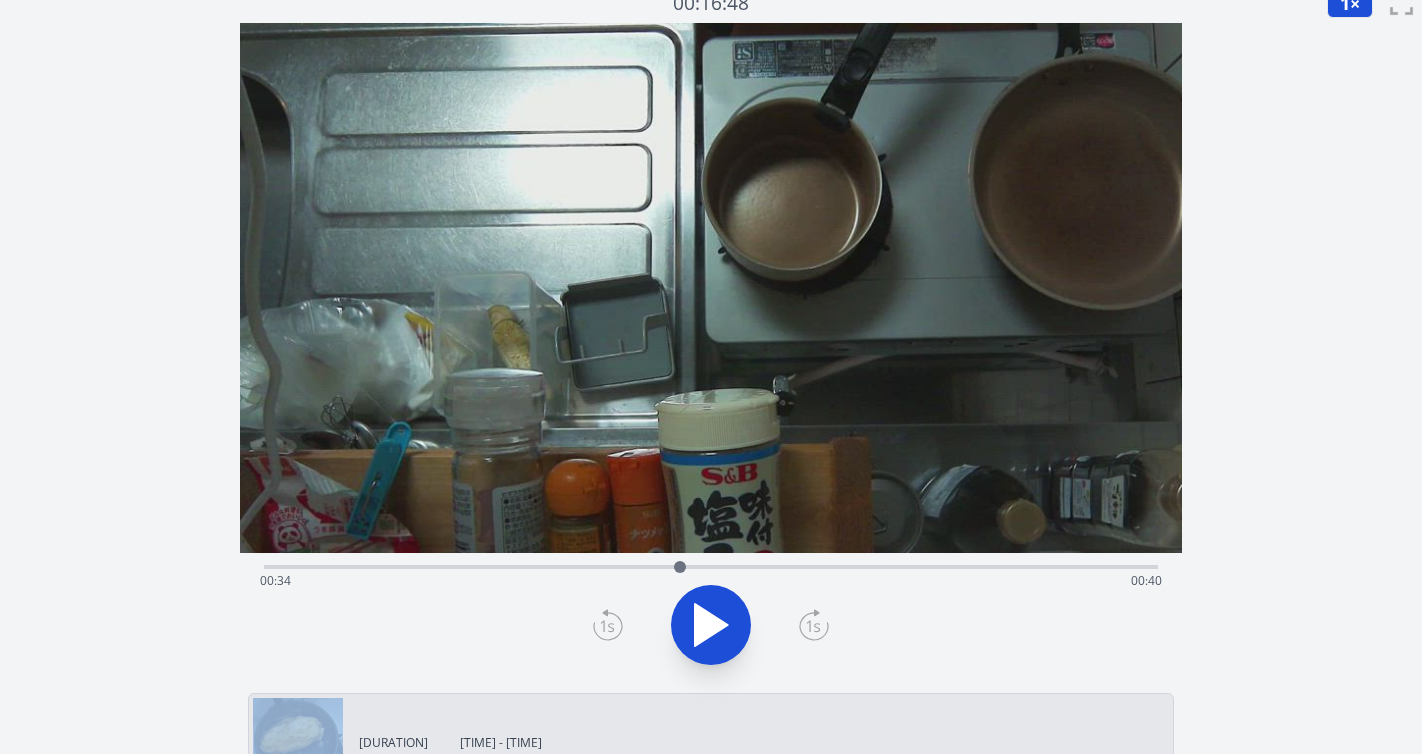 click 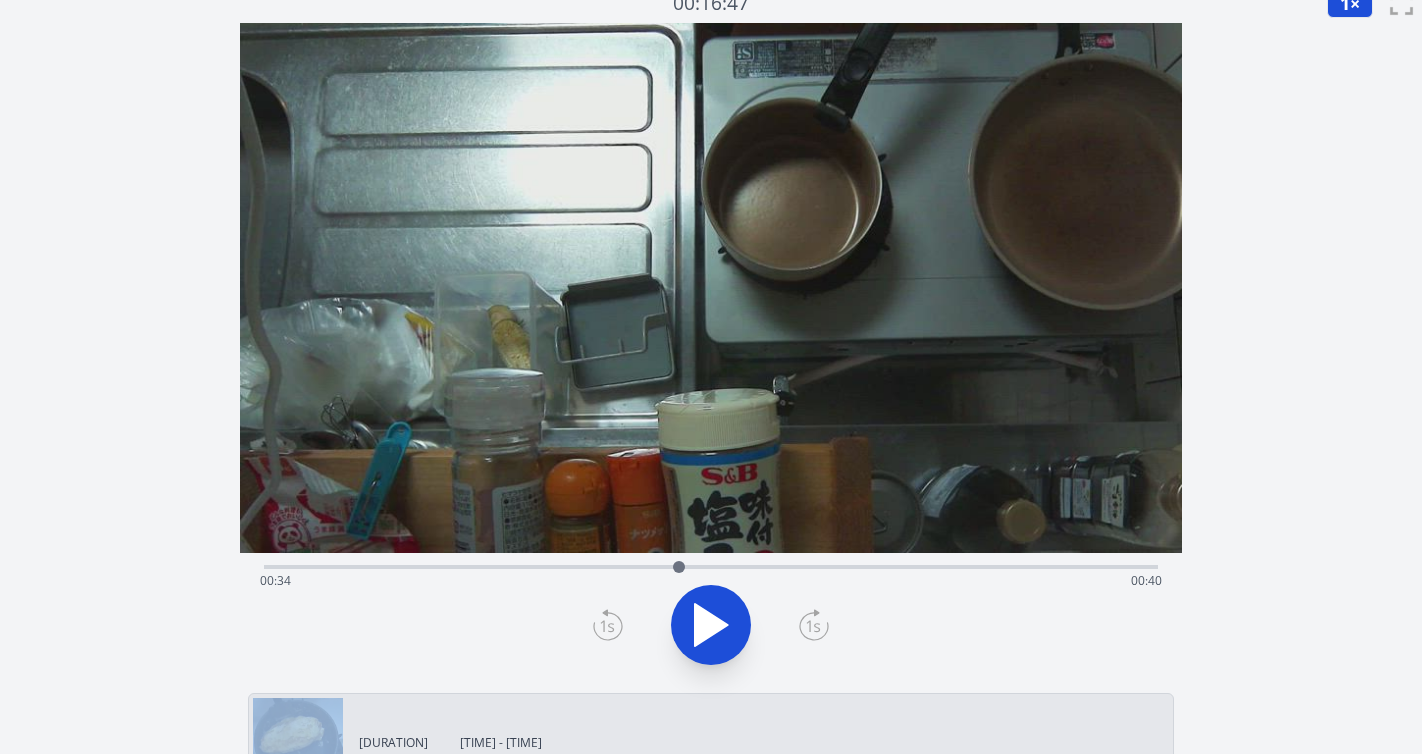 click 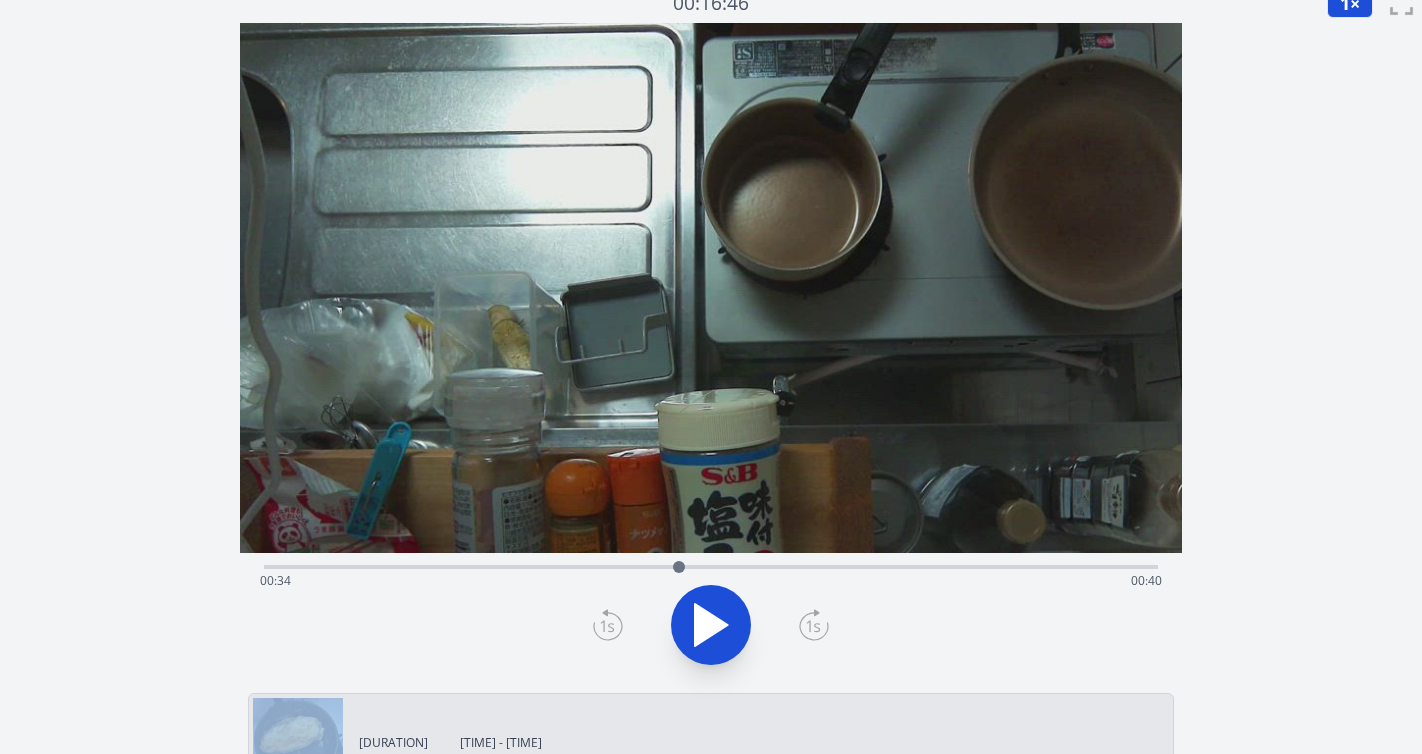 click 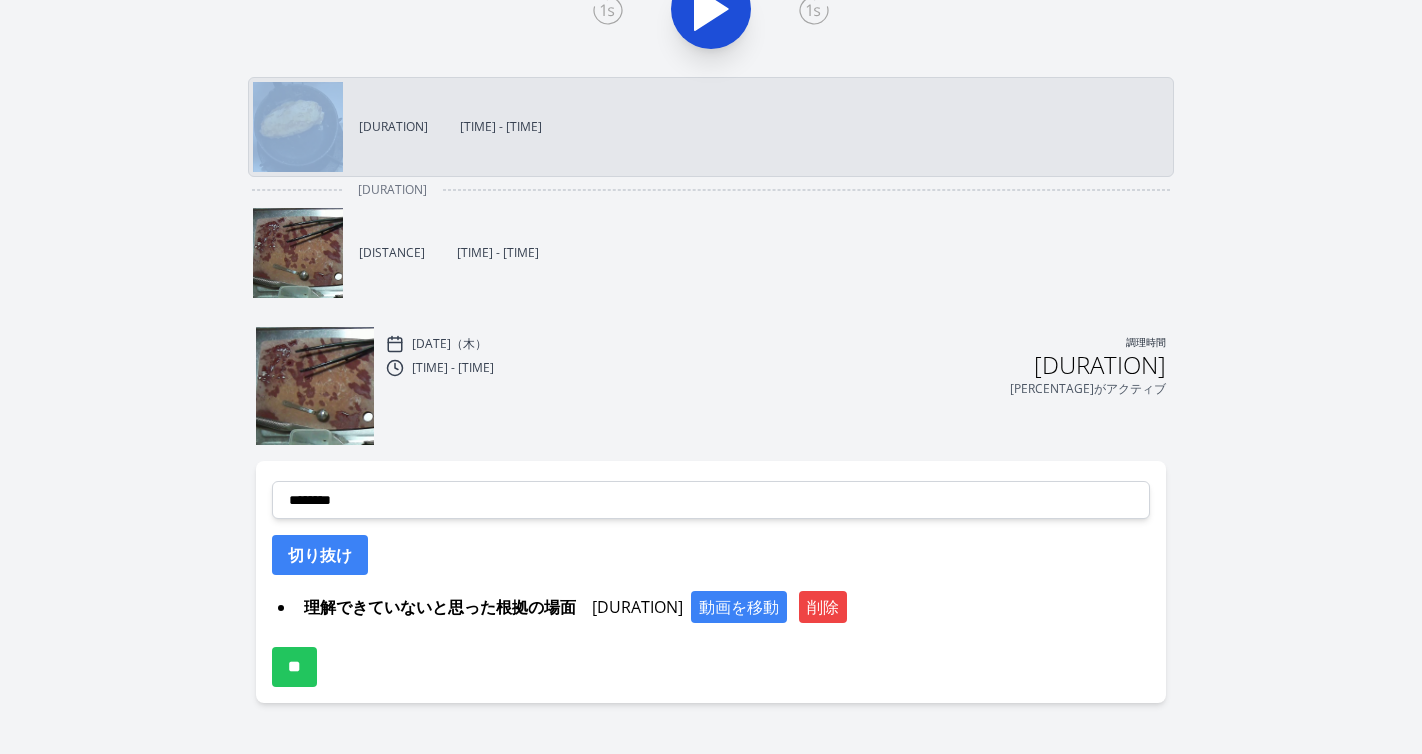 scroll, scrollTop: 658, scrollLeft: 0, axis: vertical 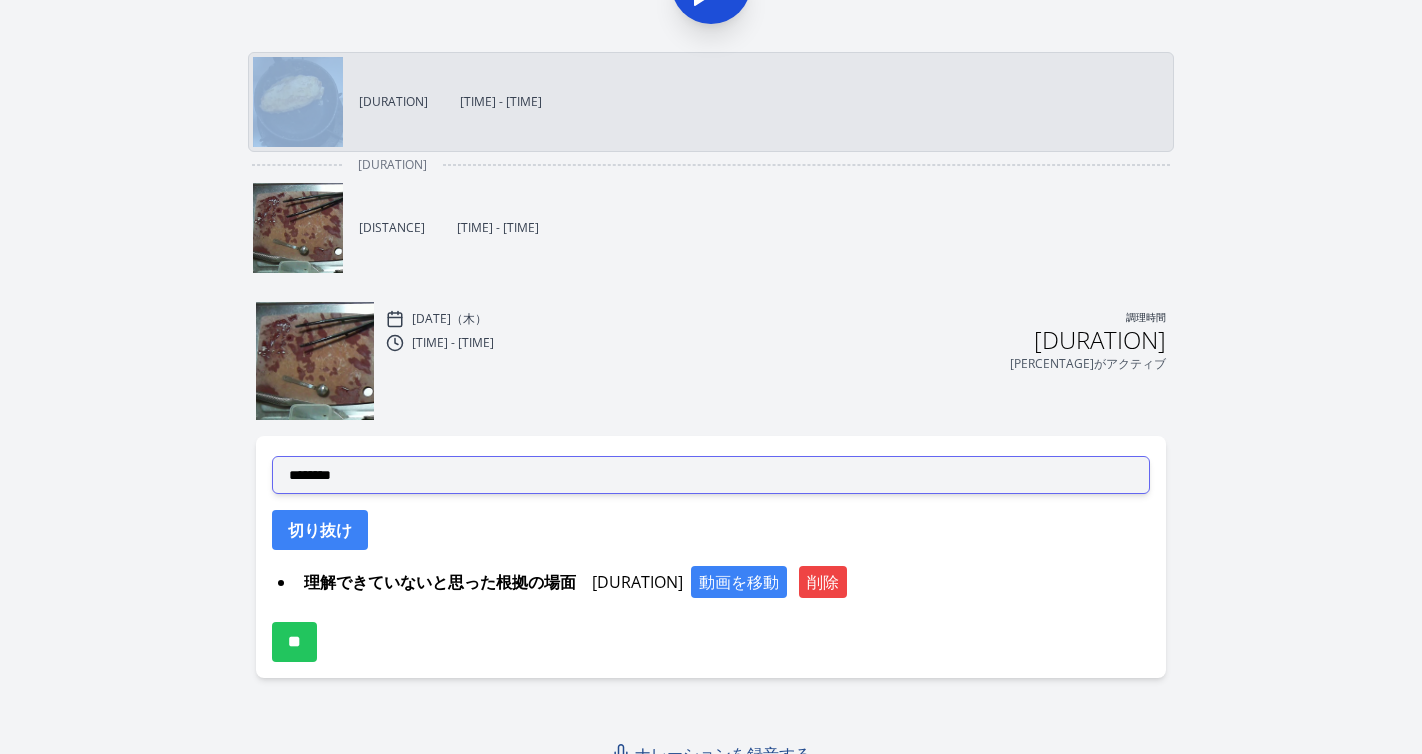 click on "**********" at bounding box center (711, 475) 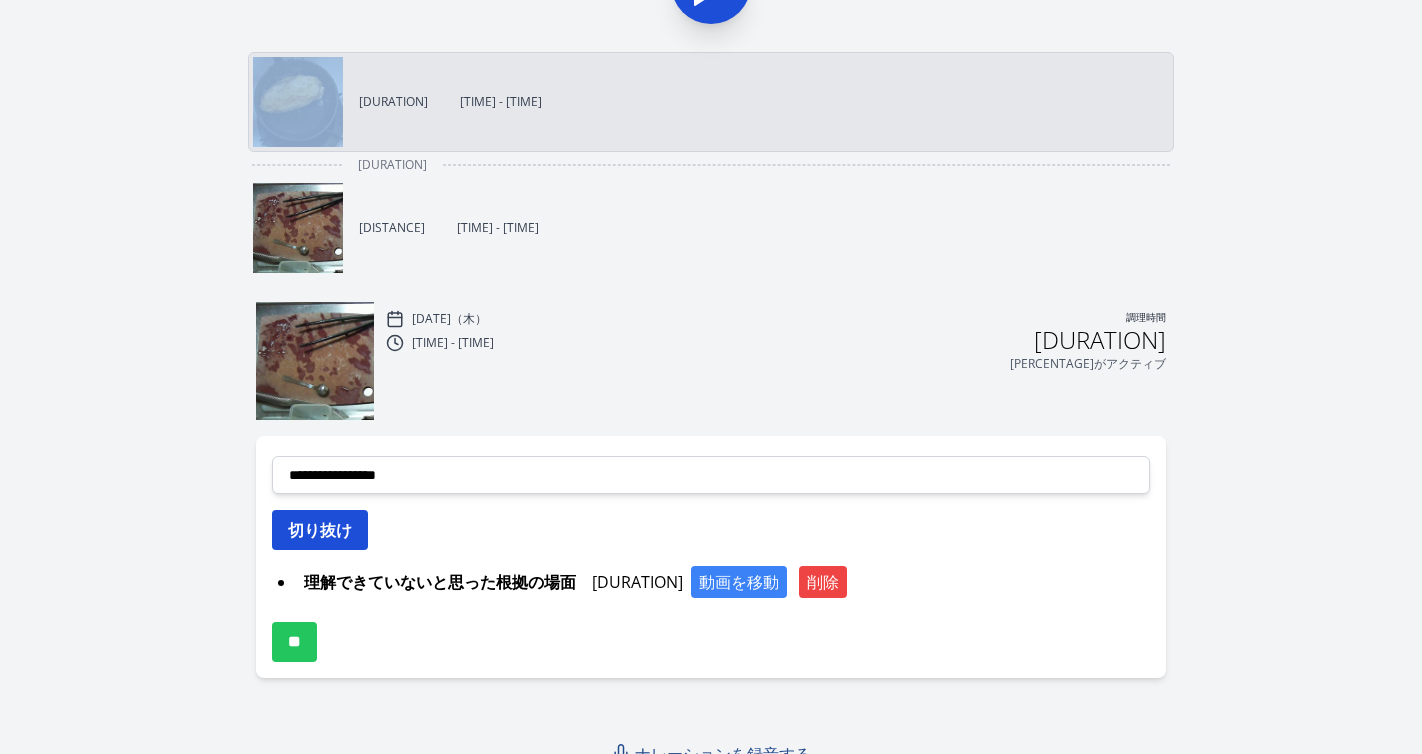 click on "切り抜け" at bounding box center (320, 530) 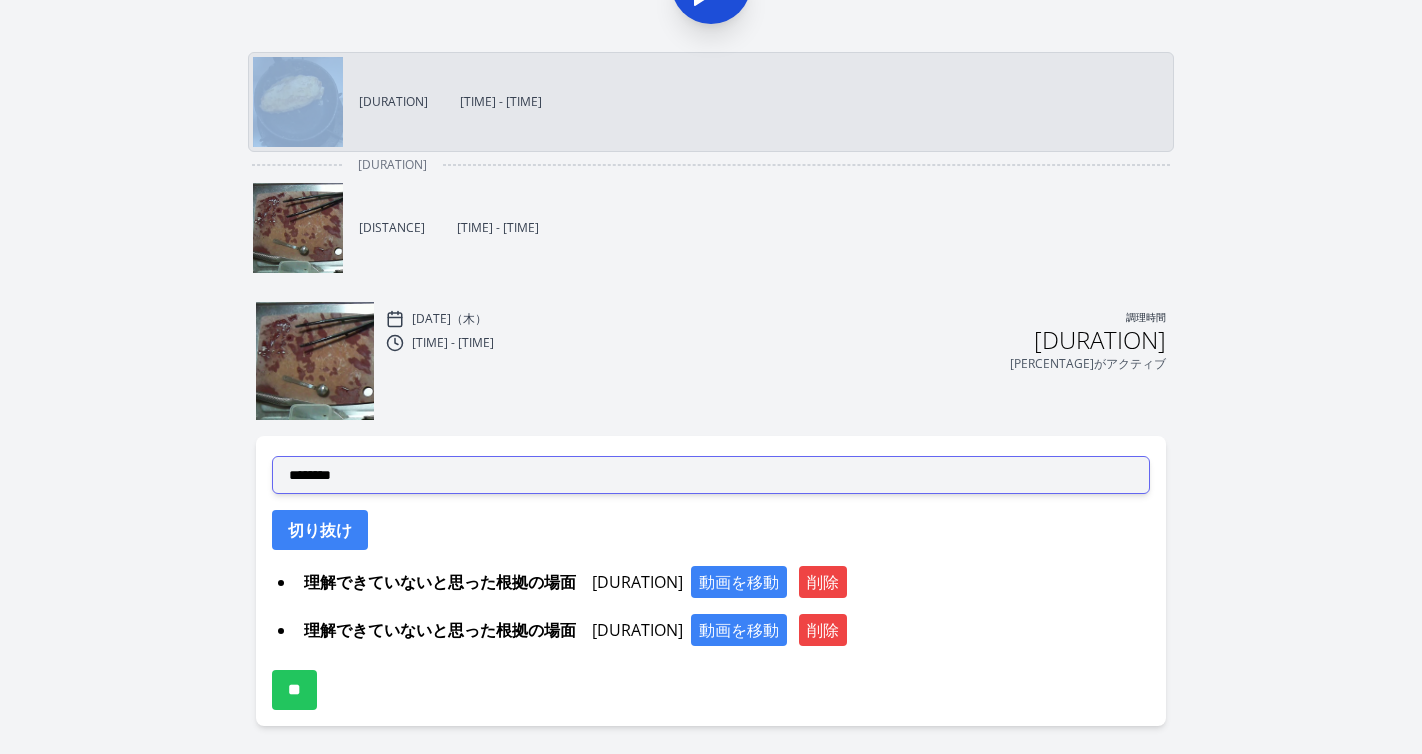 click on "**********" at bounding box center [711, 475] 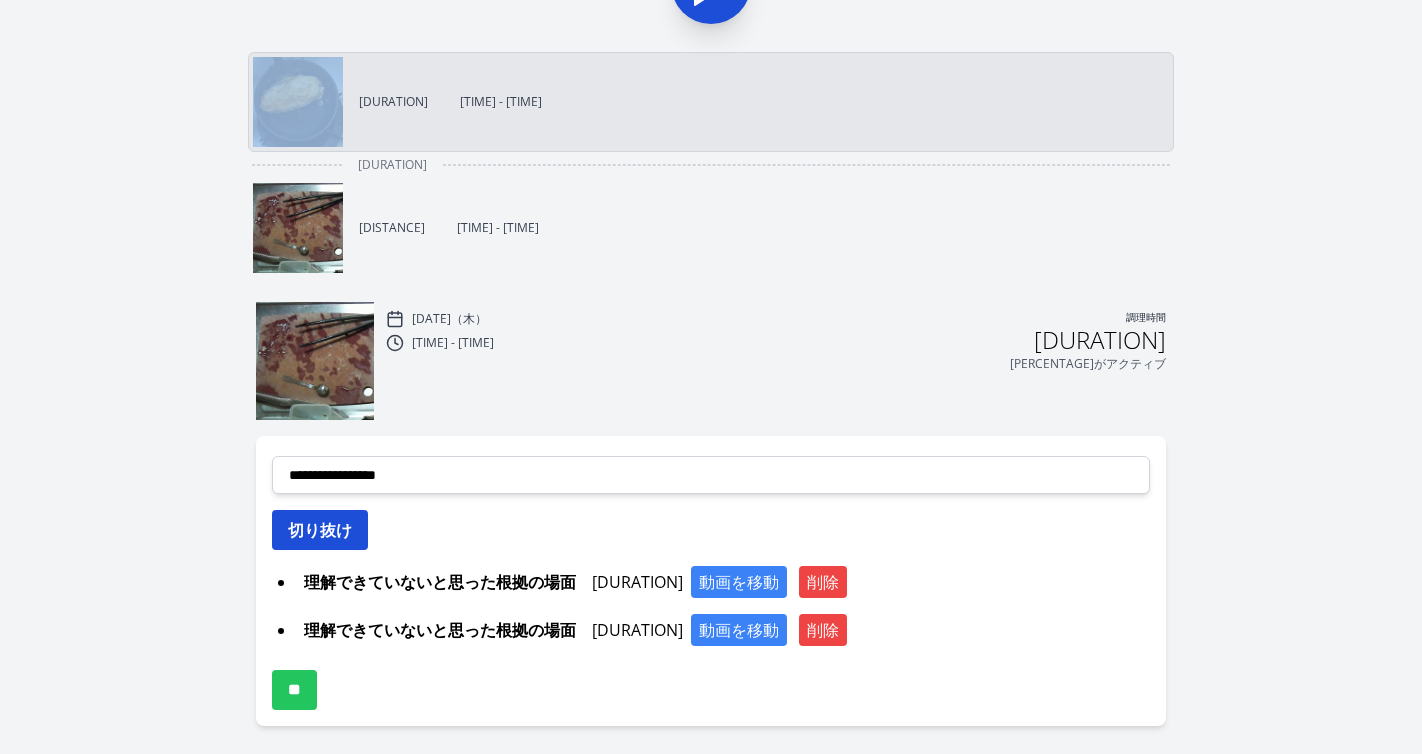 click on "切り抜け" at bounding box center [320, 530] 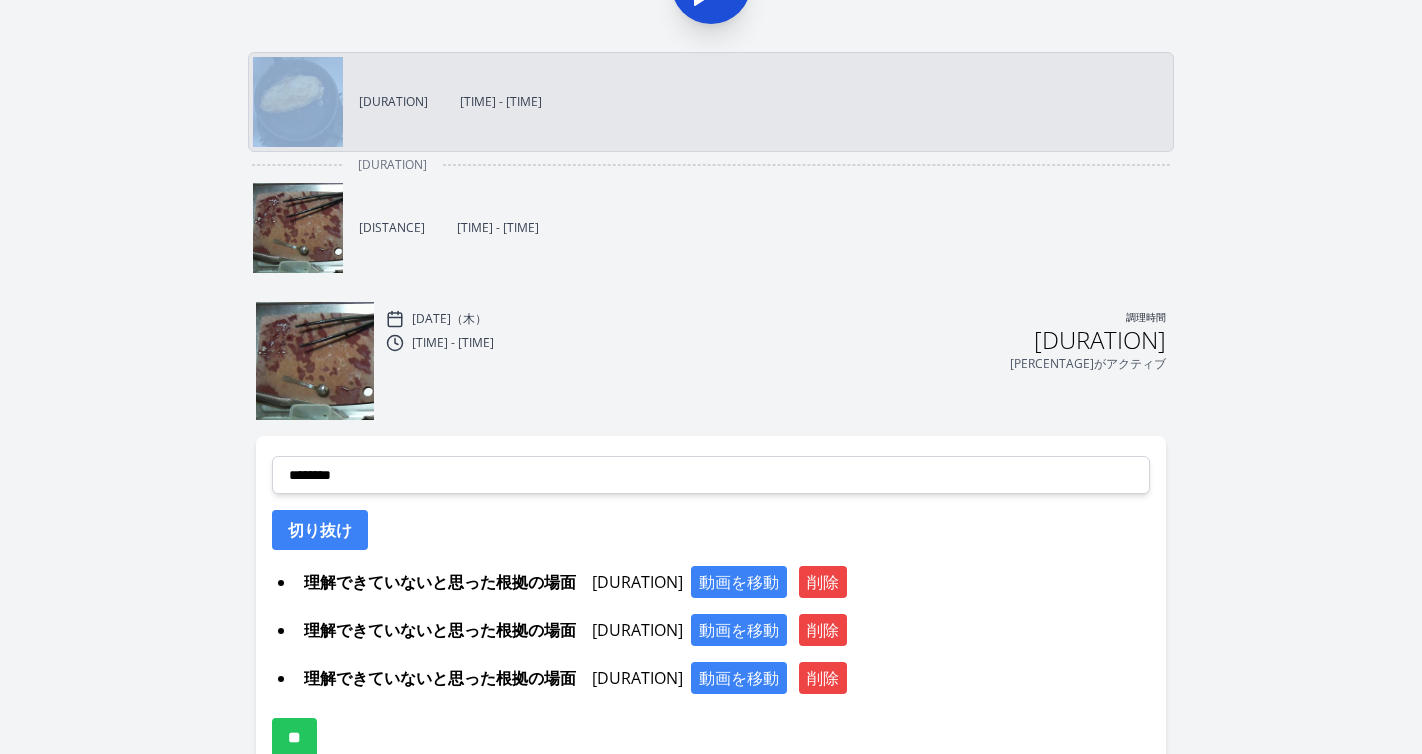 click on "録音を破棄しますか?
一度破棄すると回復できなくなります。
キャンセル
記録を破棄
[TIME] 1  × 0.25× 0.5× 1× 1.5倍 2×
fullscreen
経過時間: [TIME]
残り時間: [TIME]" at bounding box center [711, 106] 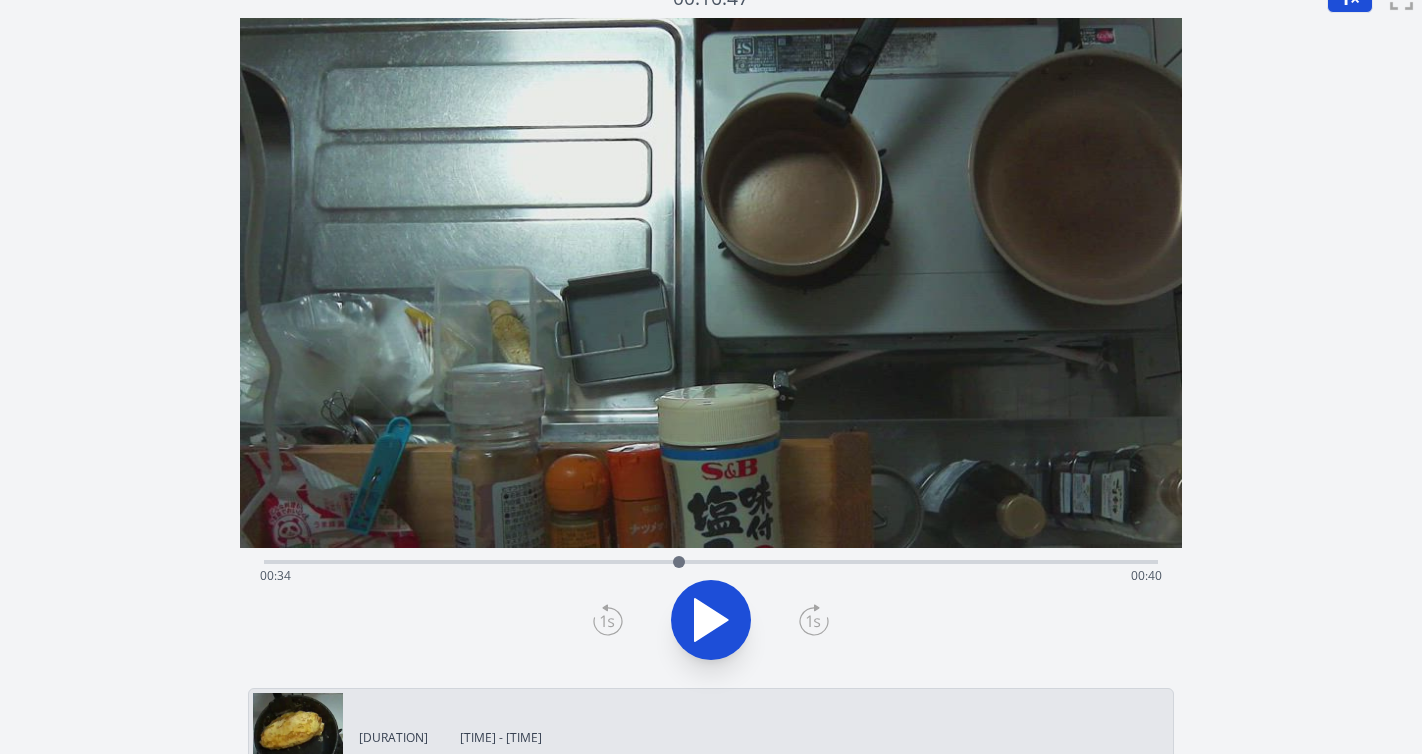 scroll, scrollTop: 14, scrollLeft: 0, axis: vertical 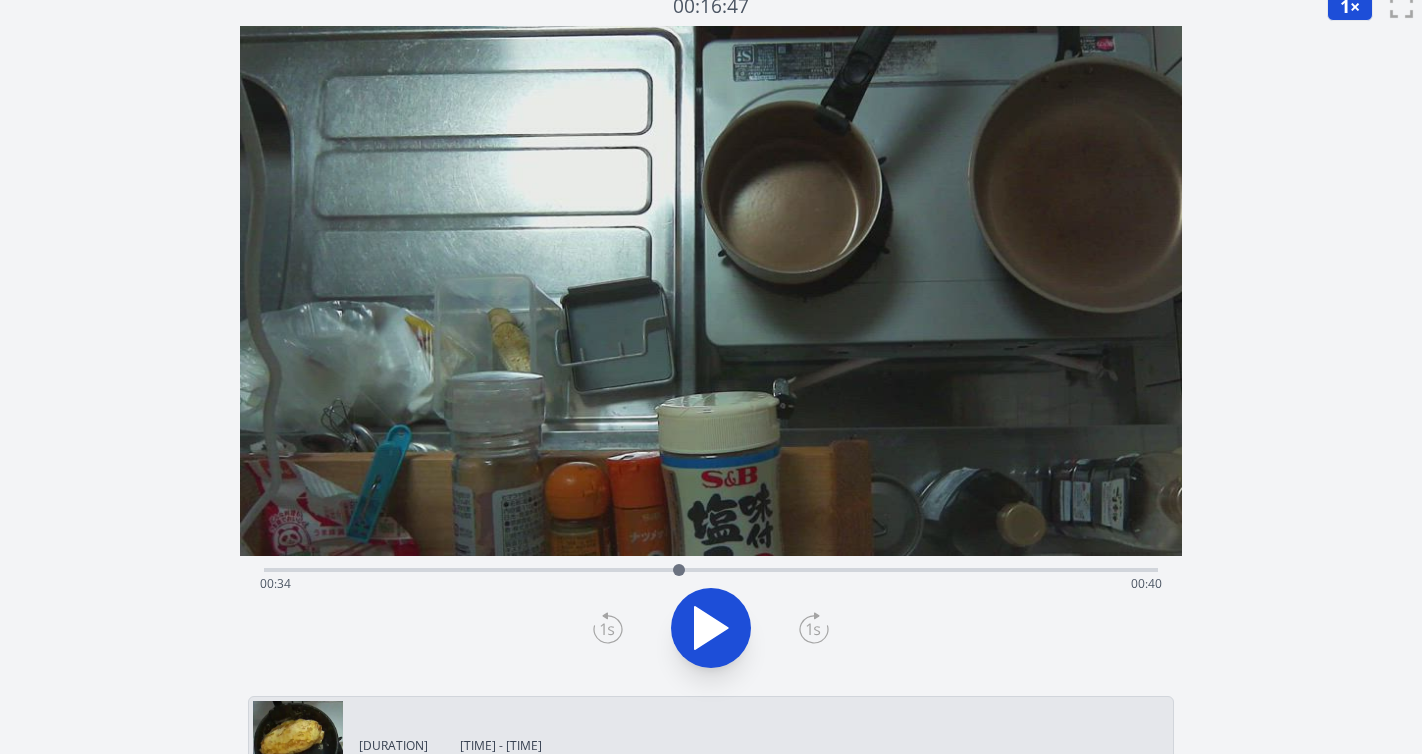 click 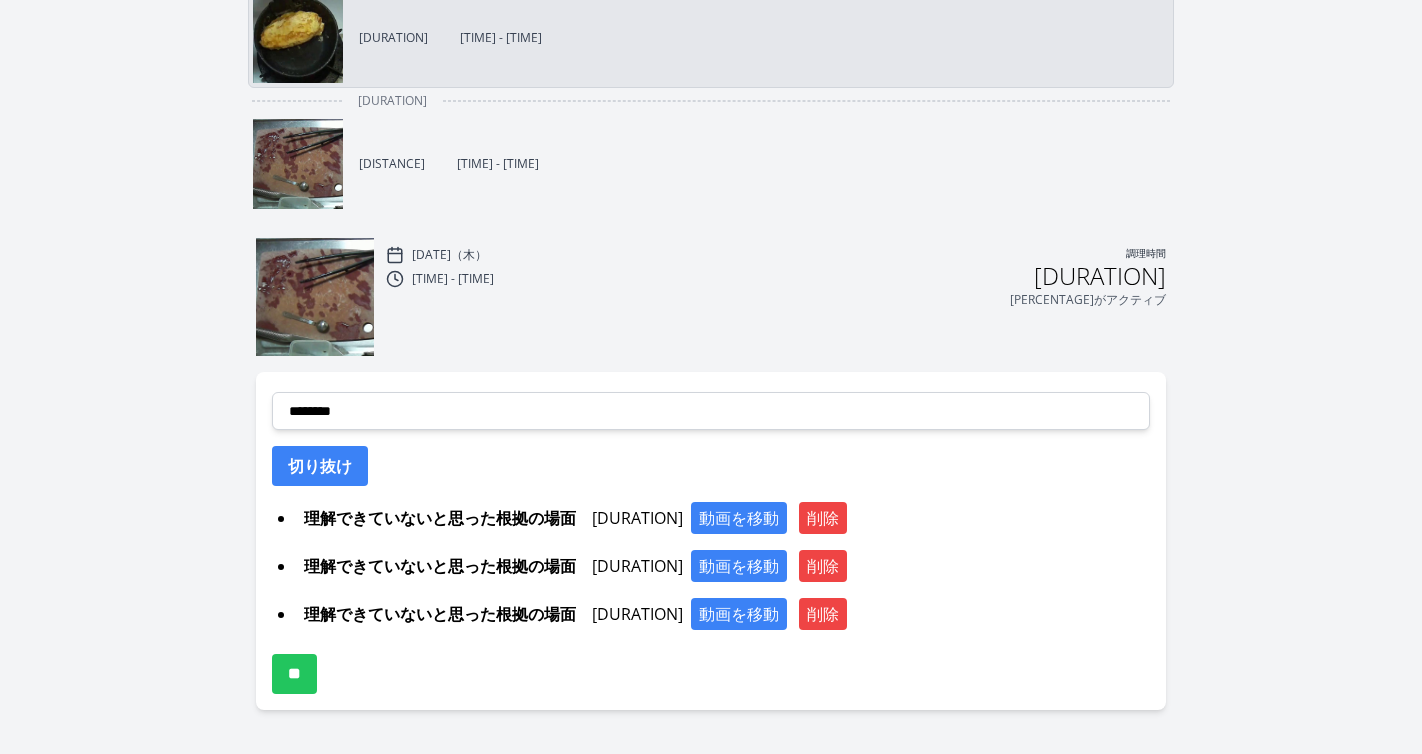 scroll, scrollTop: 761, scrollLeft: 0, axis: vertical 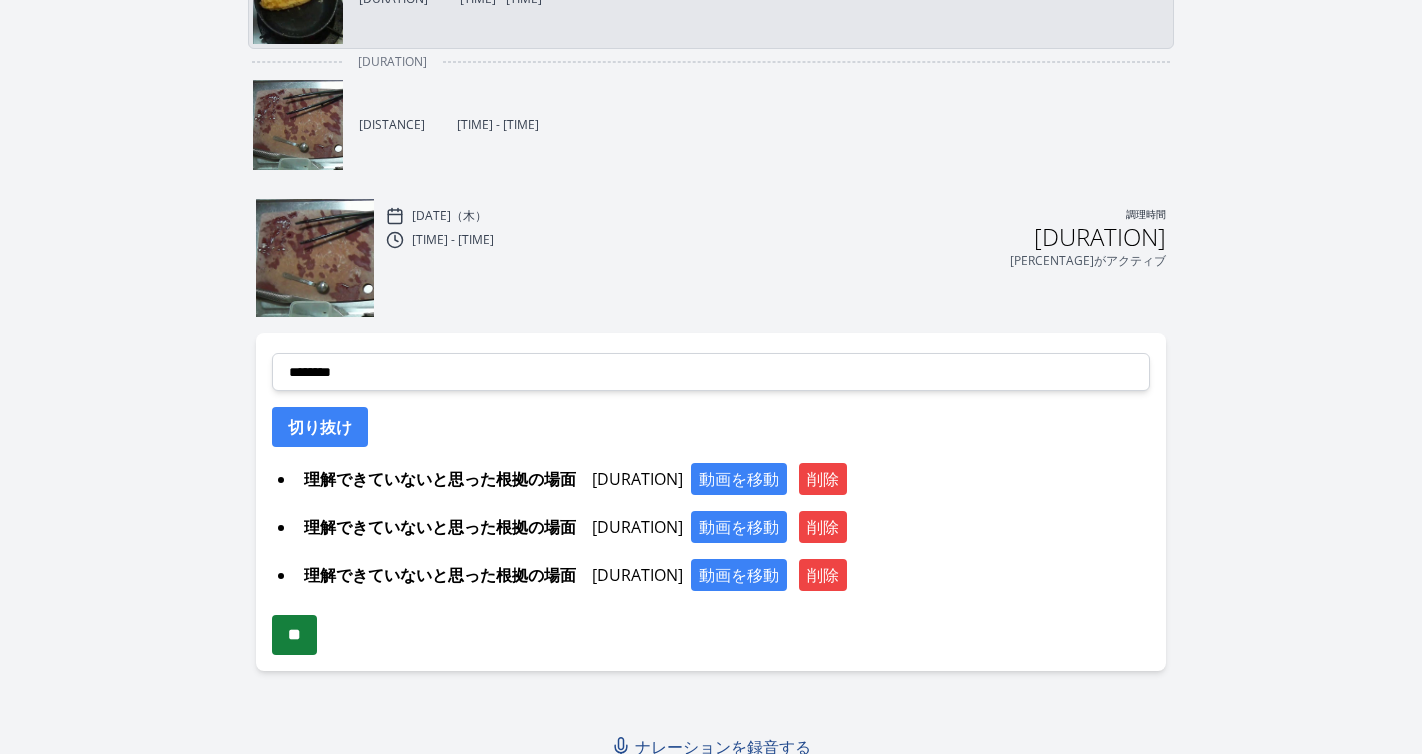 click on "**" at bounding box center [294, 635] 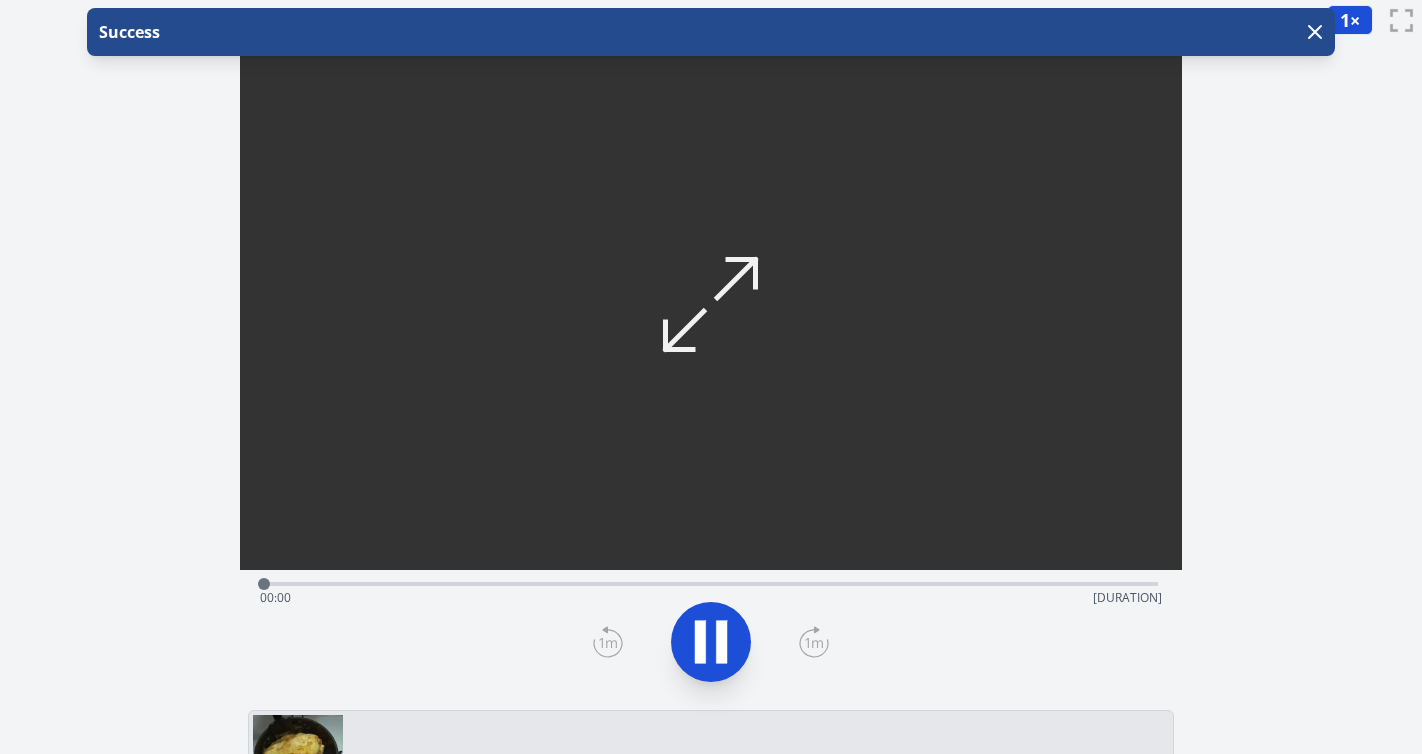 scroll, scrollTop: 0, scrollLeft: 0, axis: both 